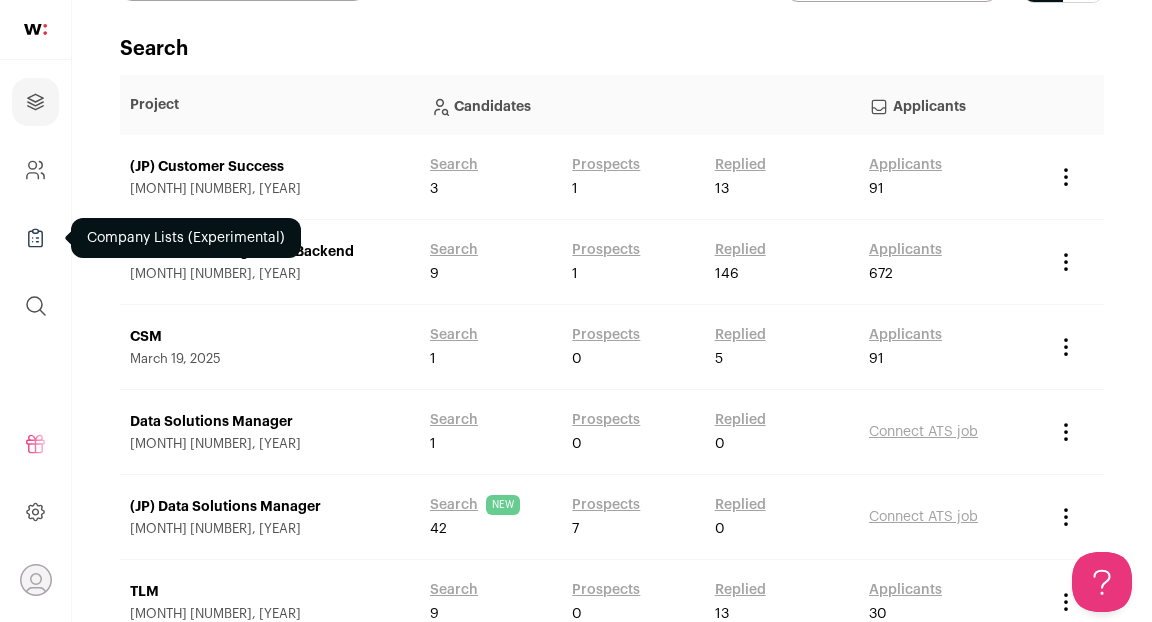 scroll, scrollTop: 0, scrollLeft: 0, axis: both 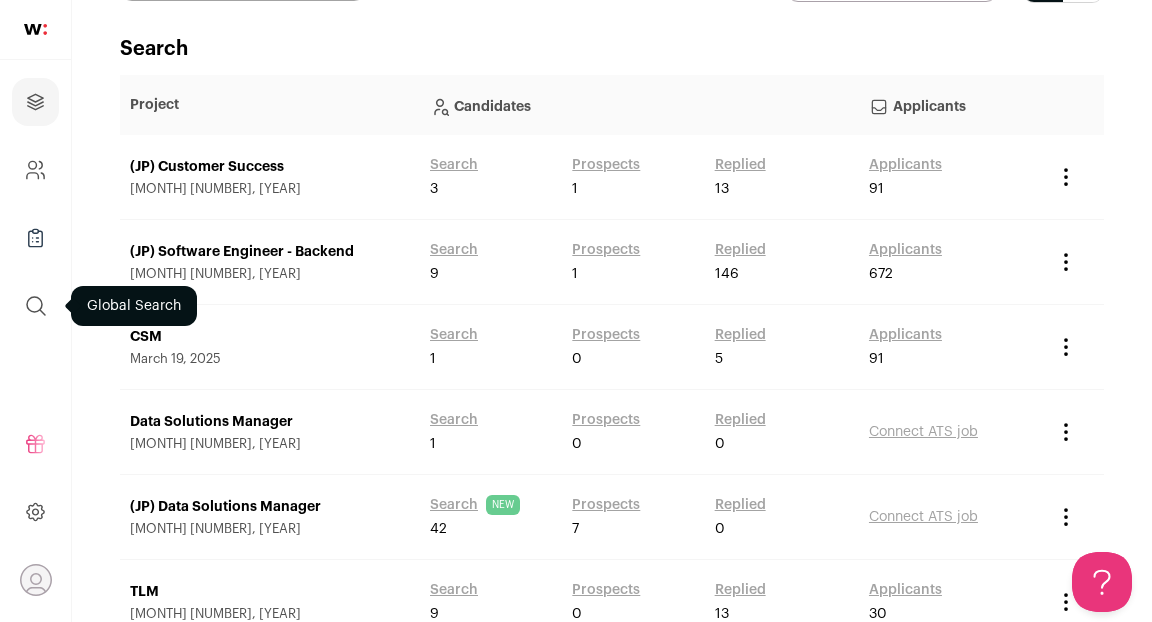 click 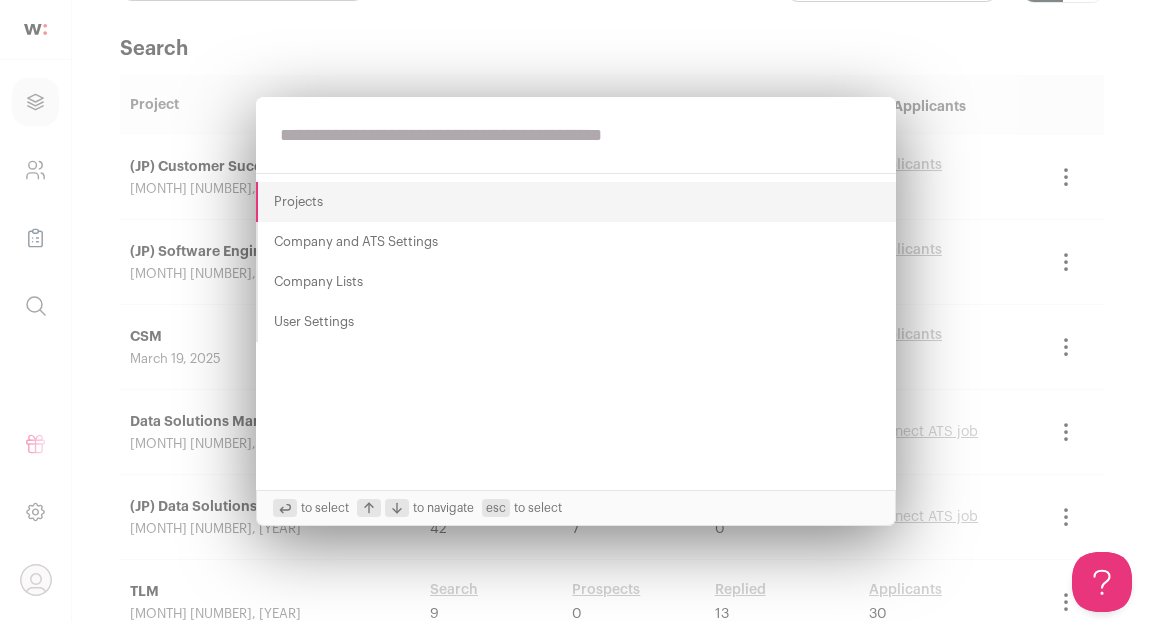 click at bounding box center [576, 135] 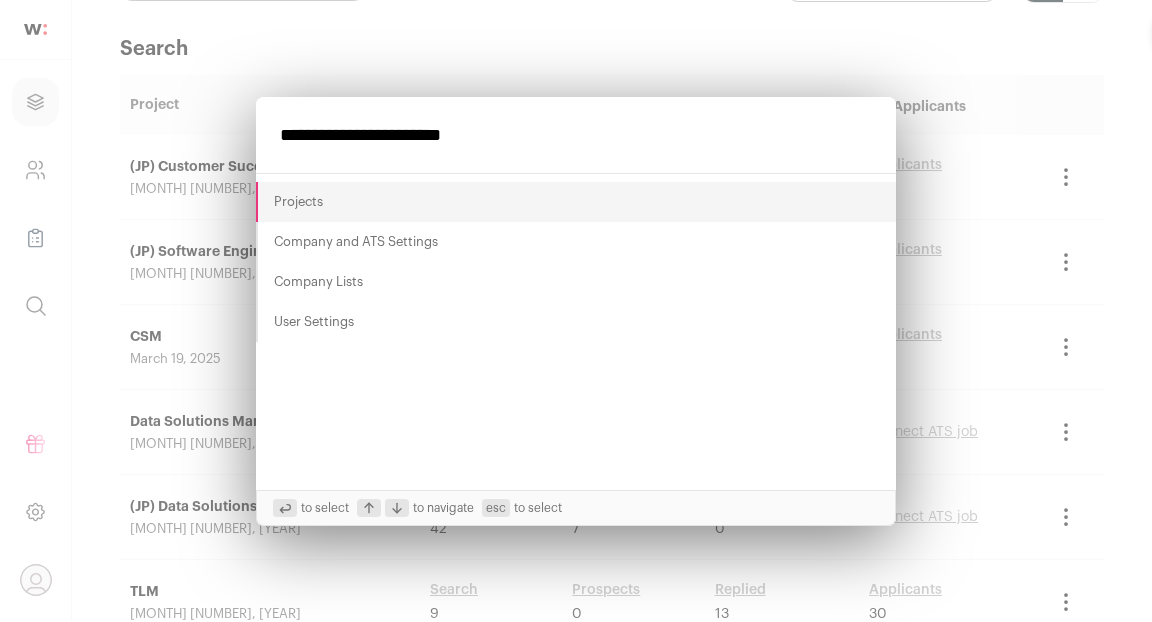 type on "**********" 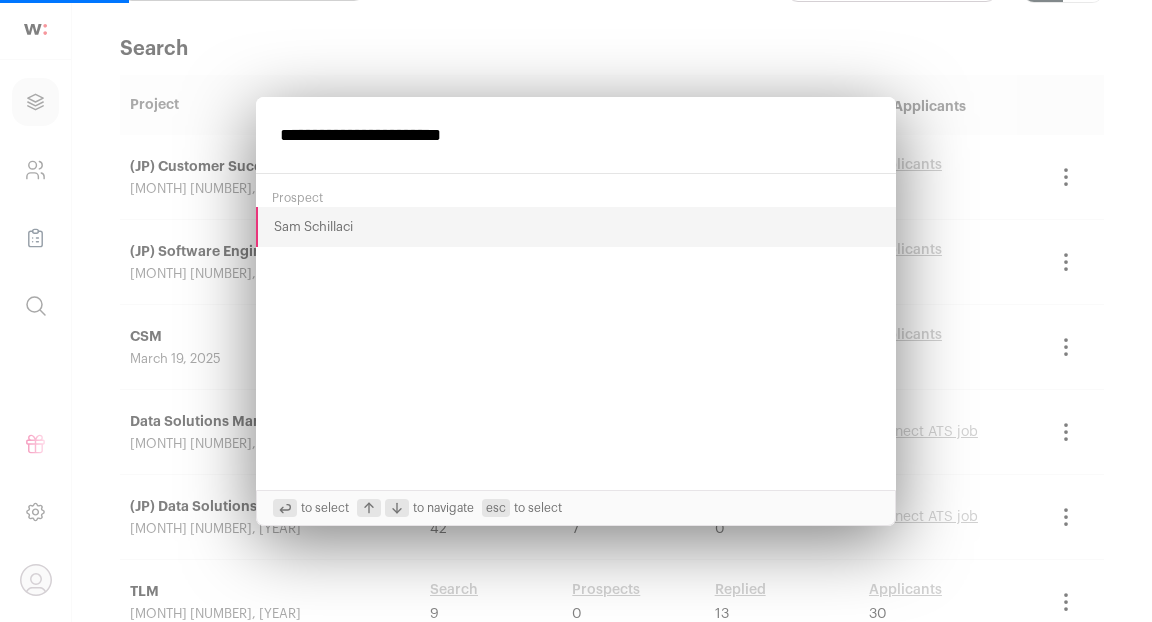 click on "Sam Schillaci" at bounding box center (576, 227) 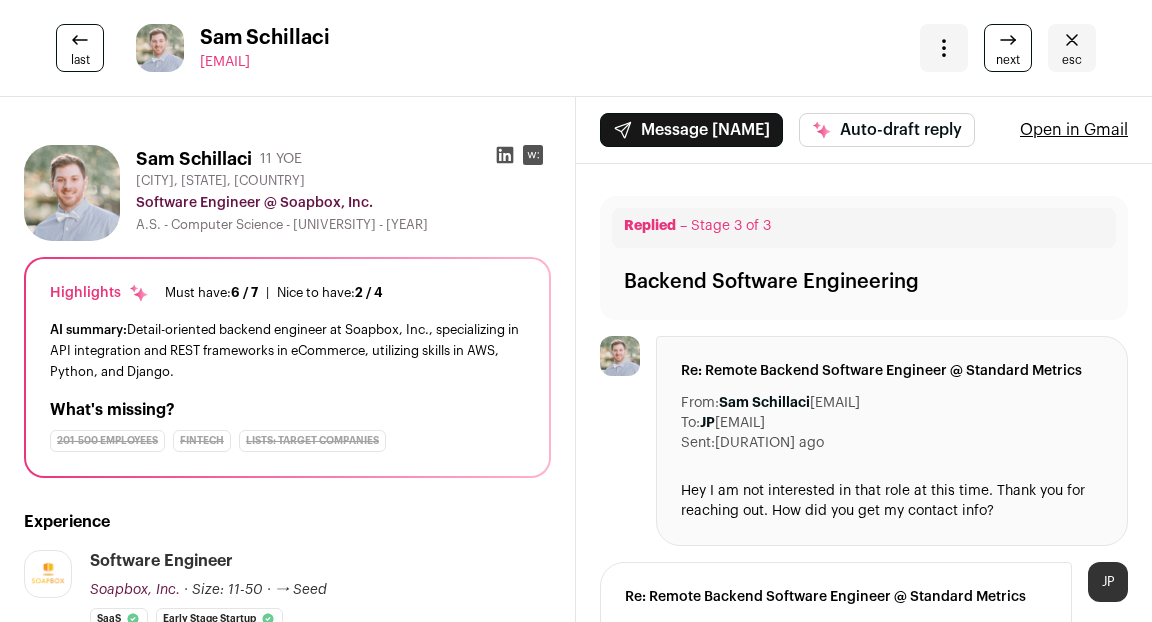 scroll, scrollTop: 0, scrollLeft: 0, axis: both 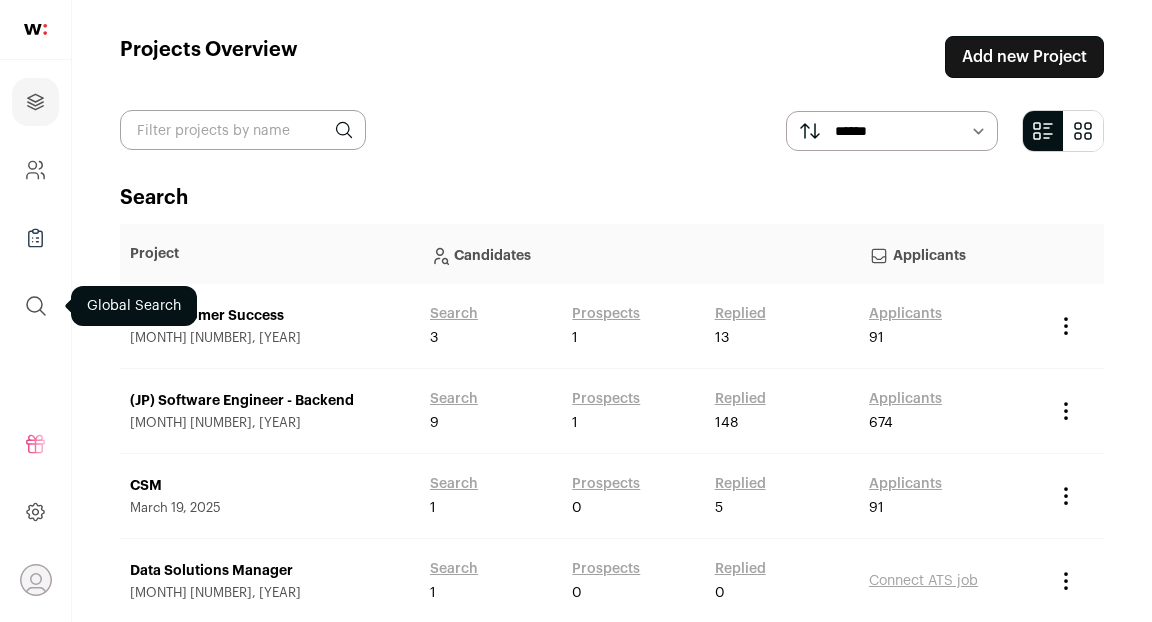 click 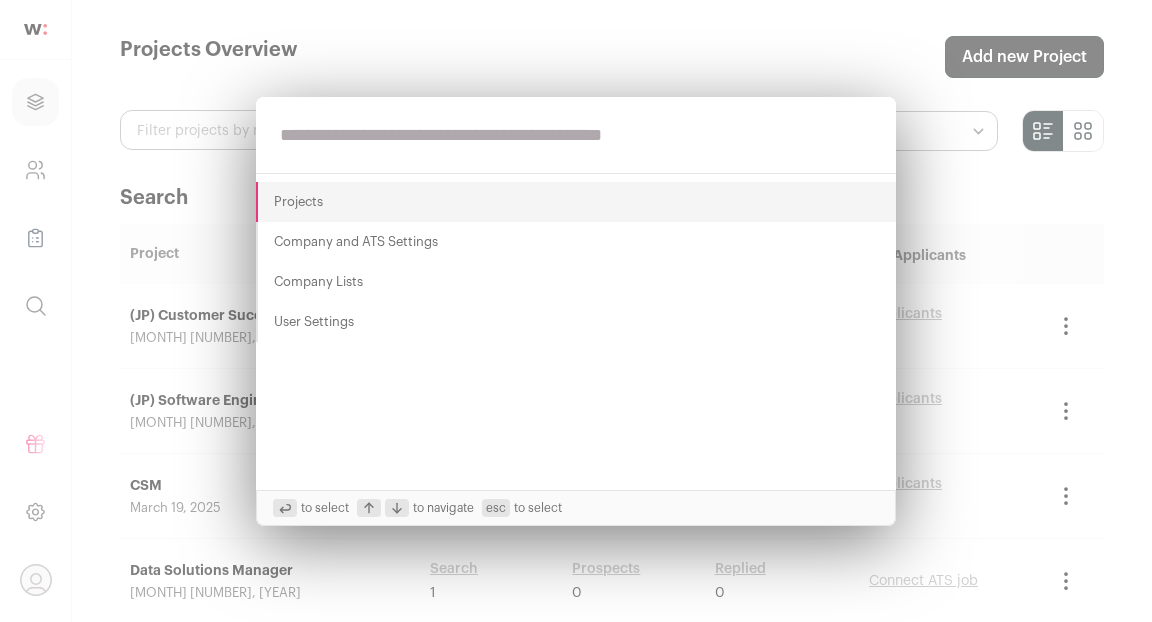 click at bounding box center (576, 135) 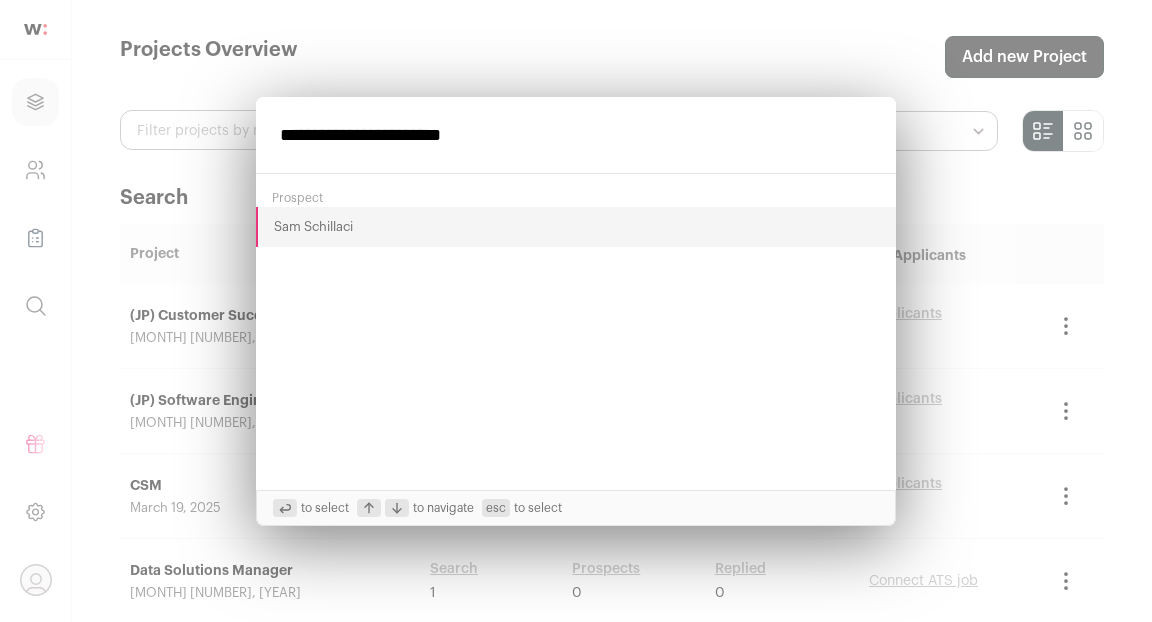 type on "**********" 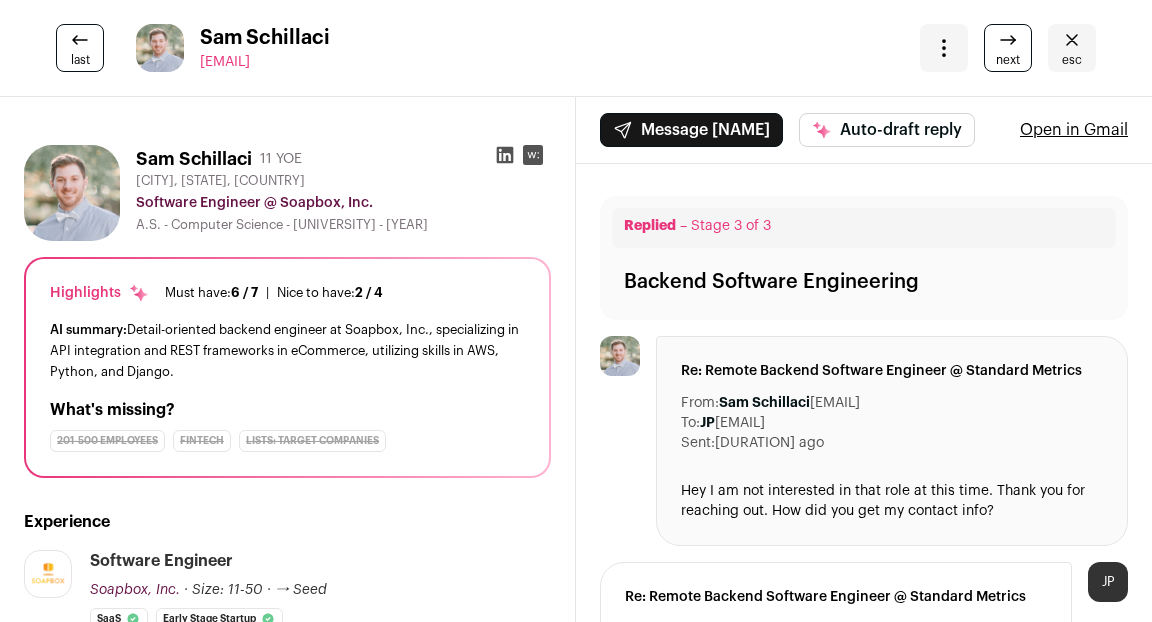click 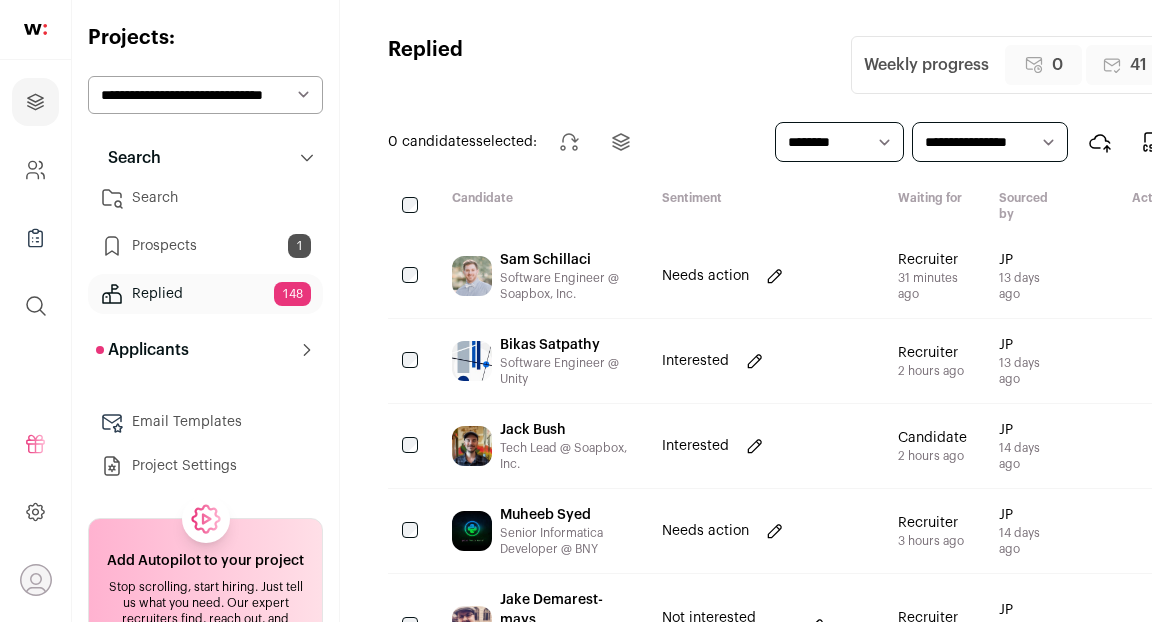 scroll, scrollTop: 0, scrollLeft: 0, axis: both 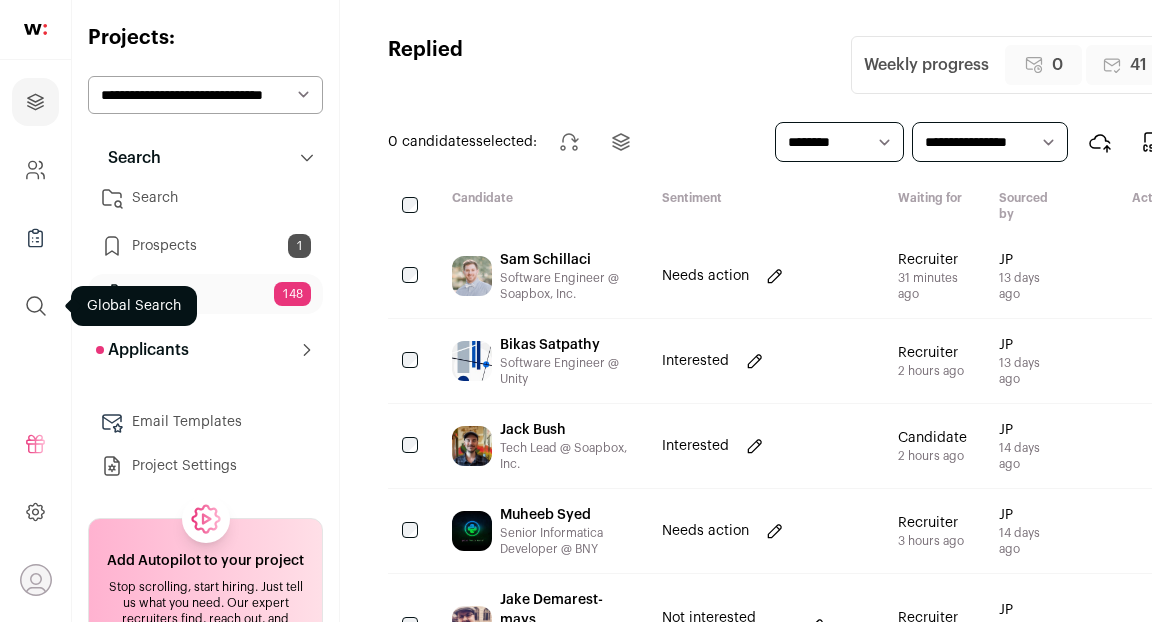 click 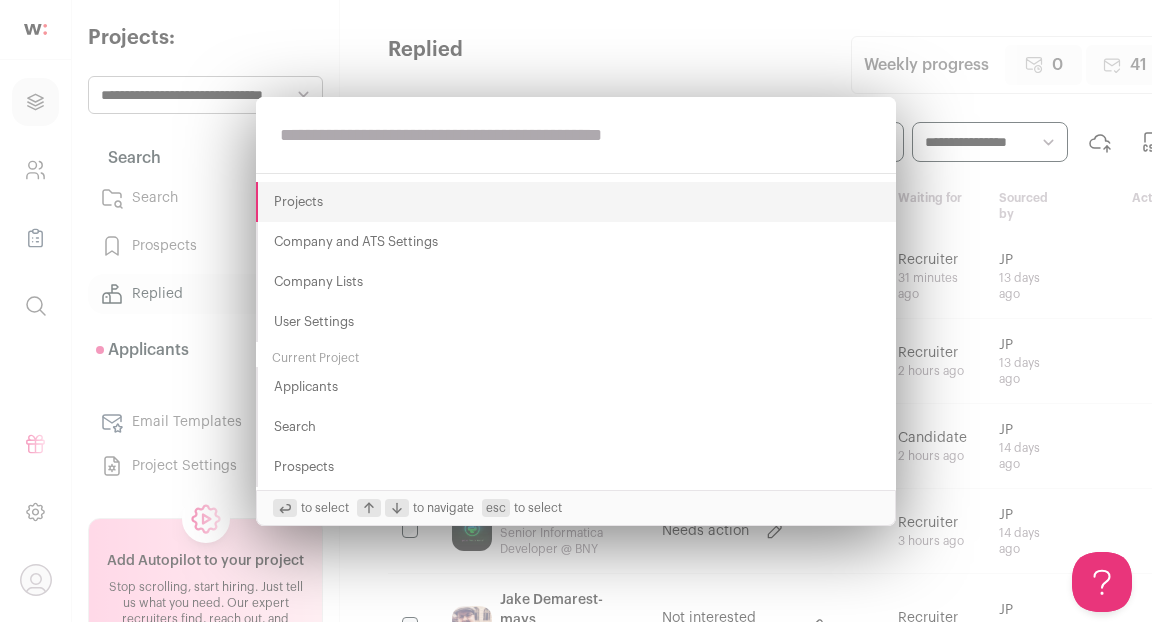 scroll, scrollTop: 0, scrollLeft: 0, axis: both 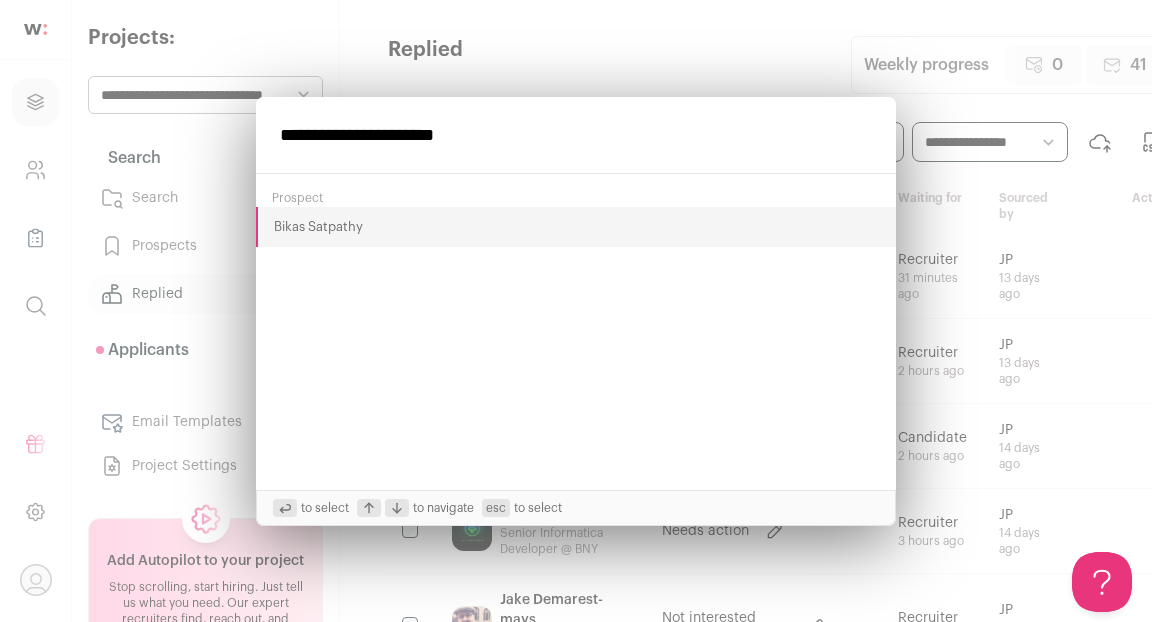 type on "**********" 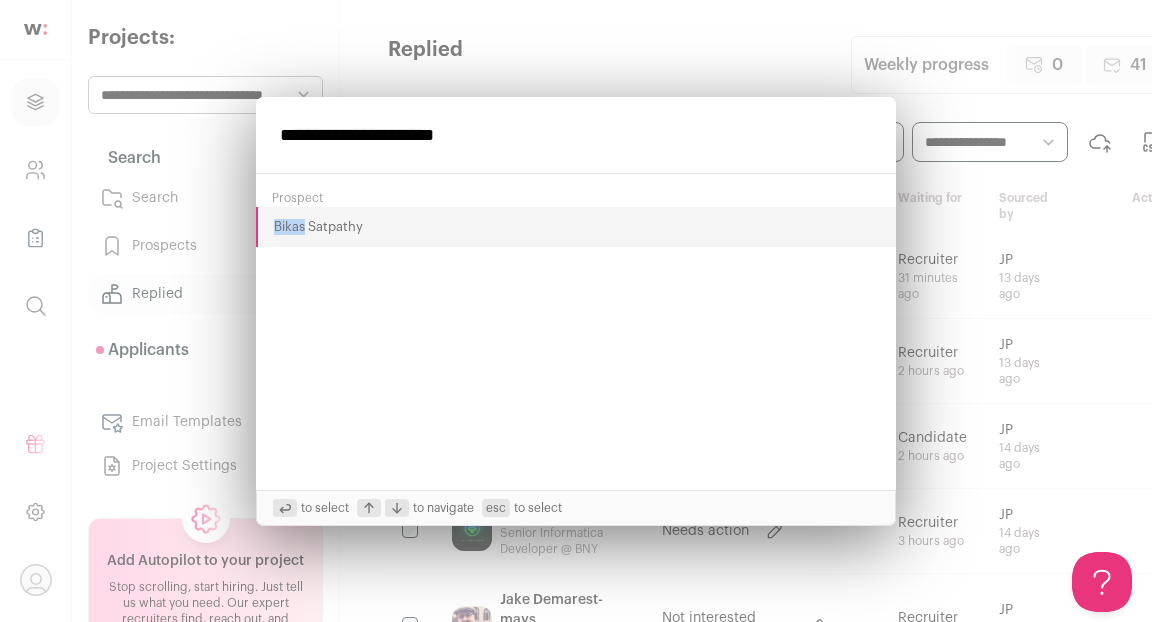 click on "Bikas Satpathy" at bounding box center [576, 227] 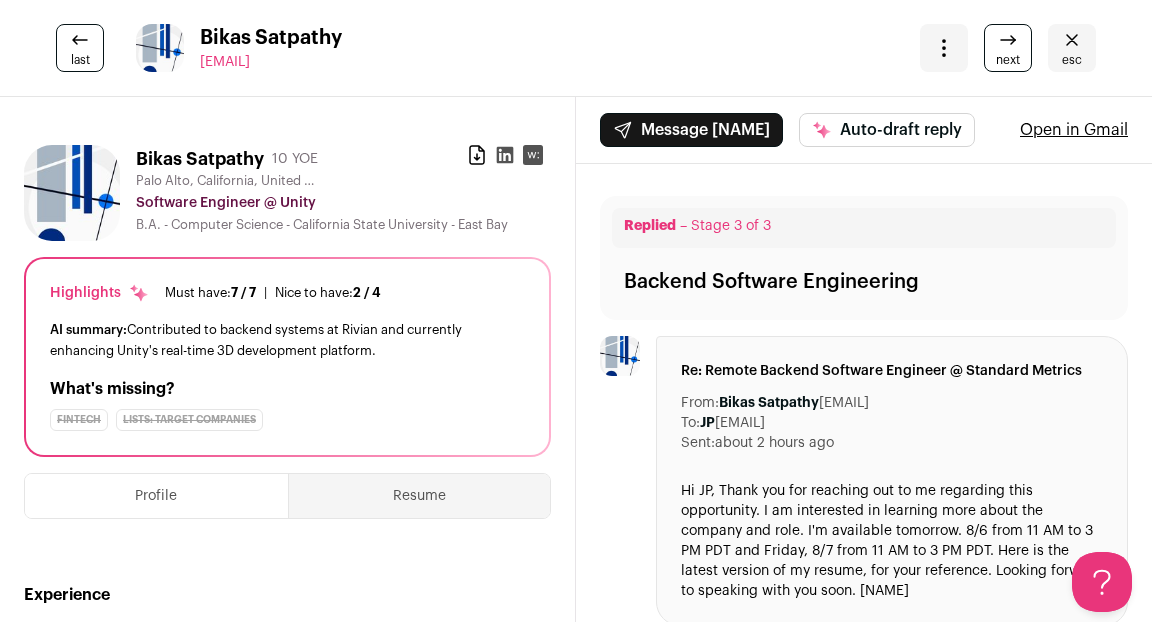 scroll, scrollTop: 0, scrollLeft: 0, axis: both 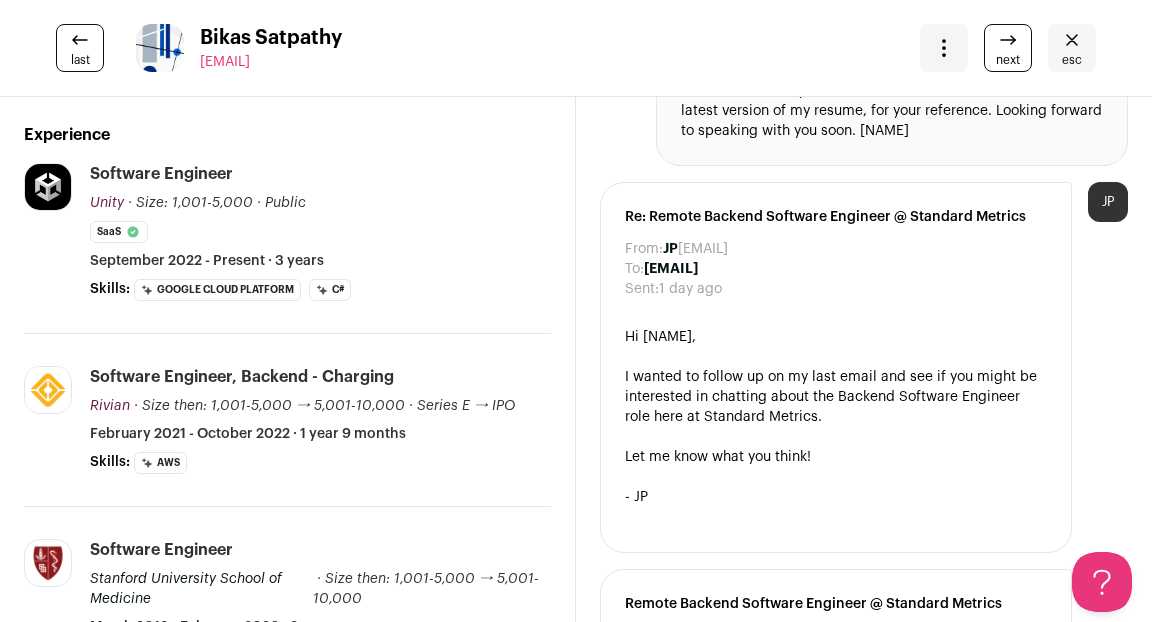 click 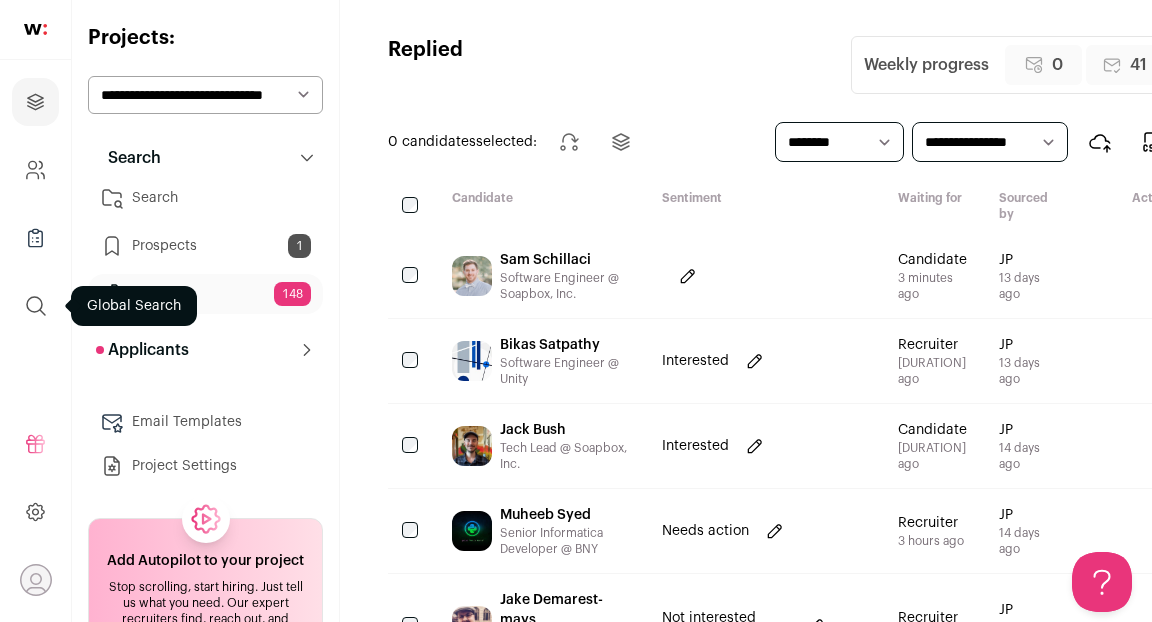 scroll, scrollTop: 0, scrollLeft: 0, axis: both 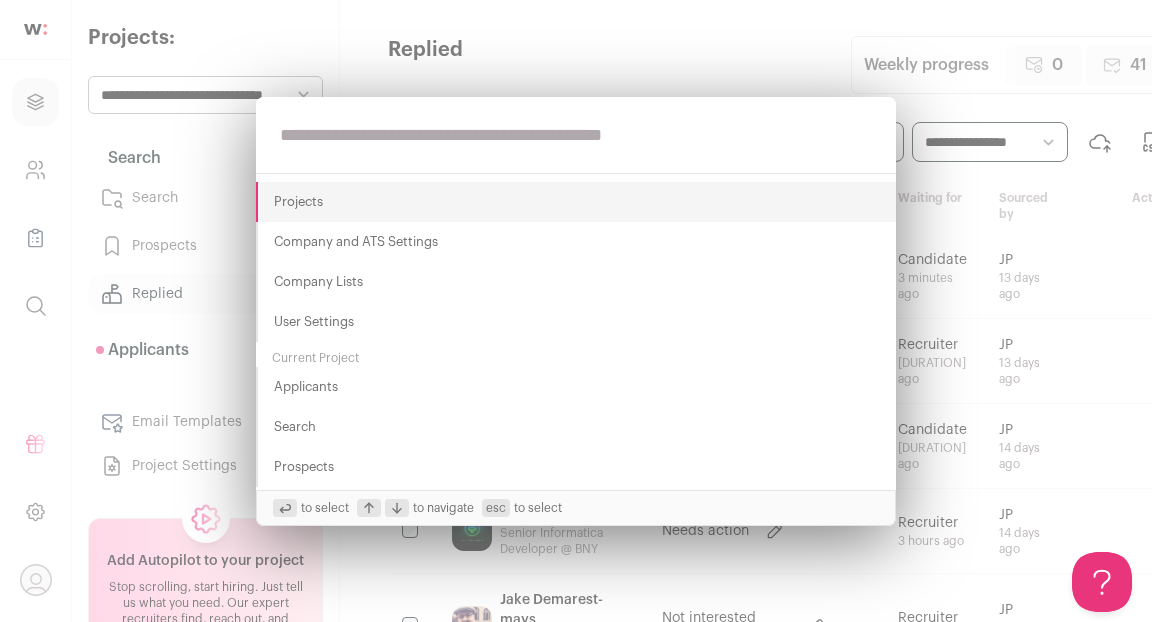 click at bounding box center [576, 135] 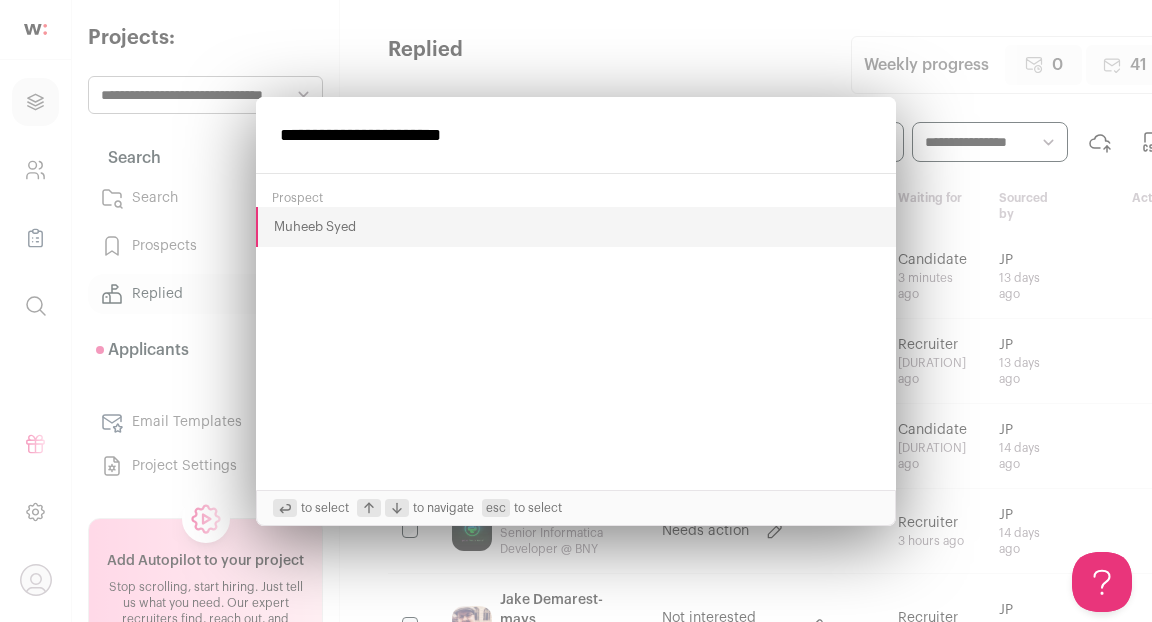 type on "**********" 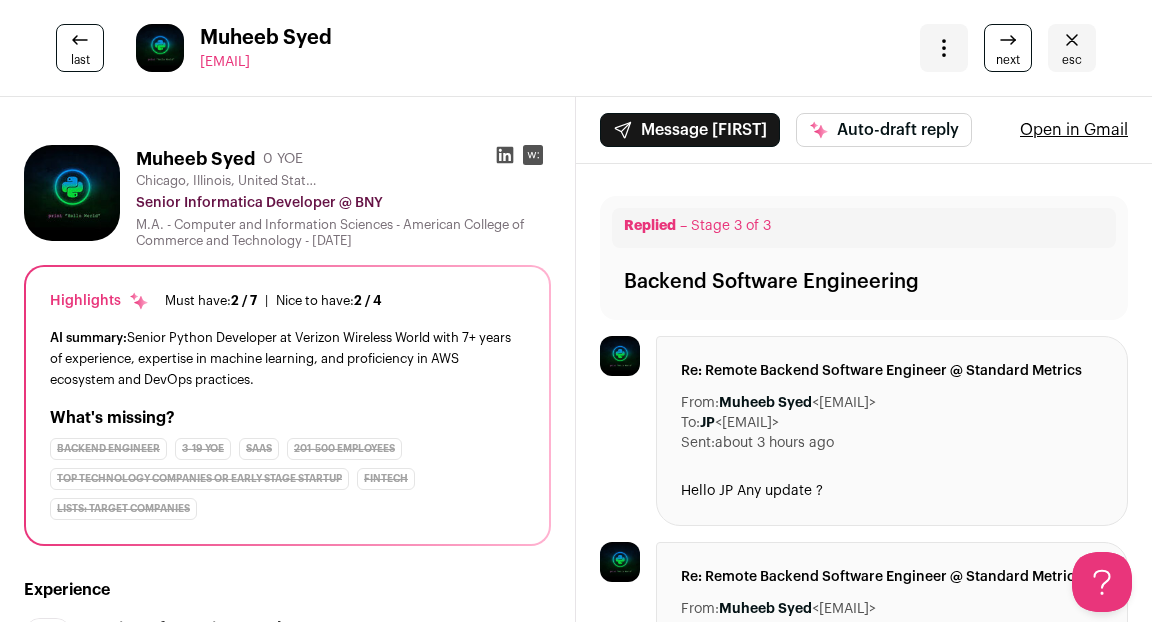 scroll, scrollTop: 0, scrollLeft: 0, axis: both 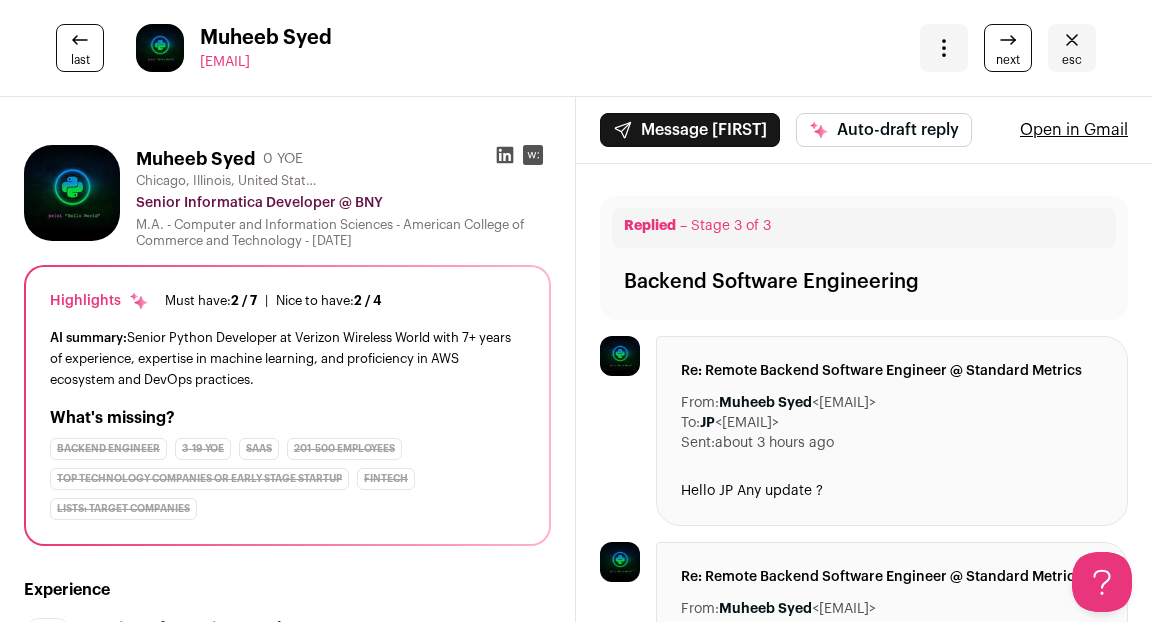 click on "esc" at bounding box center (1072, 60) 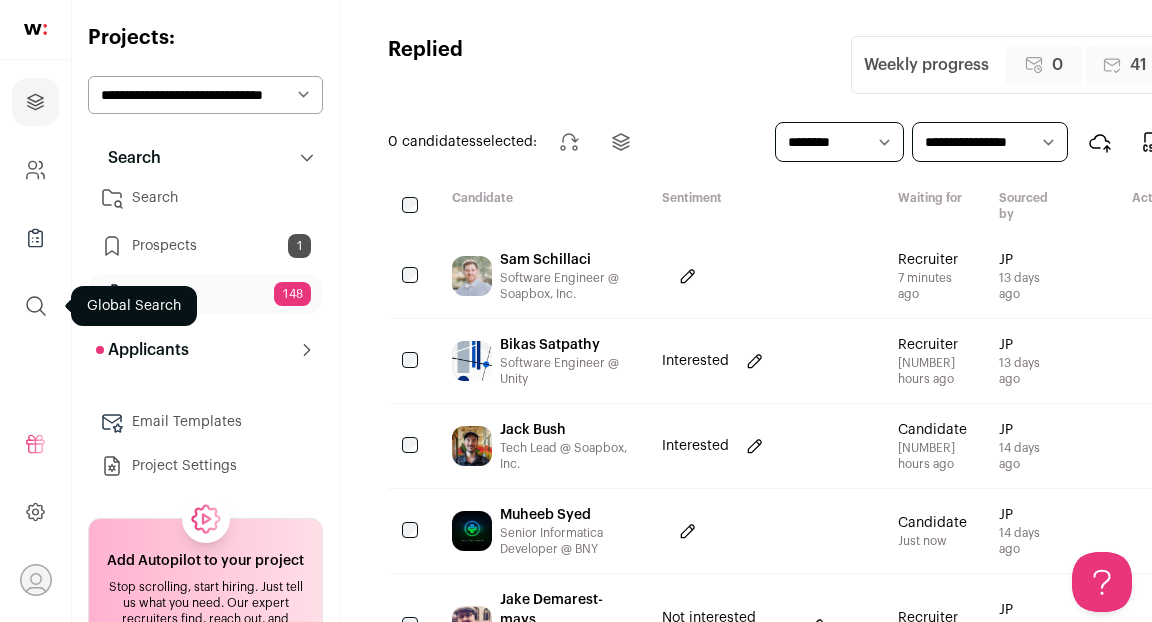 scroll, scrollTop: 0, scrollLeft: 0, axis: both 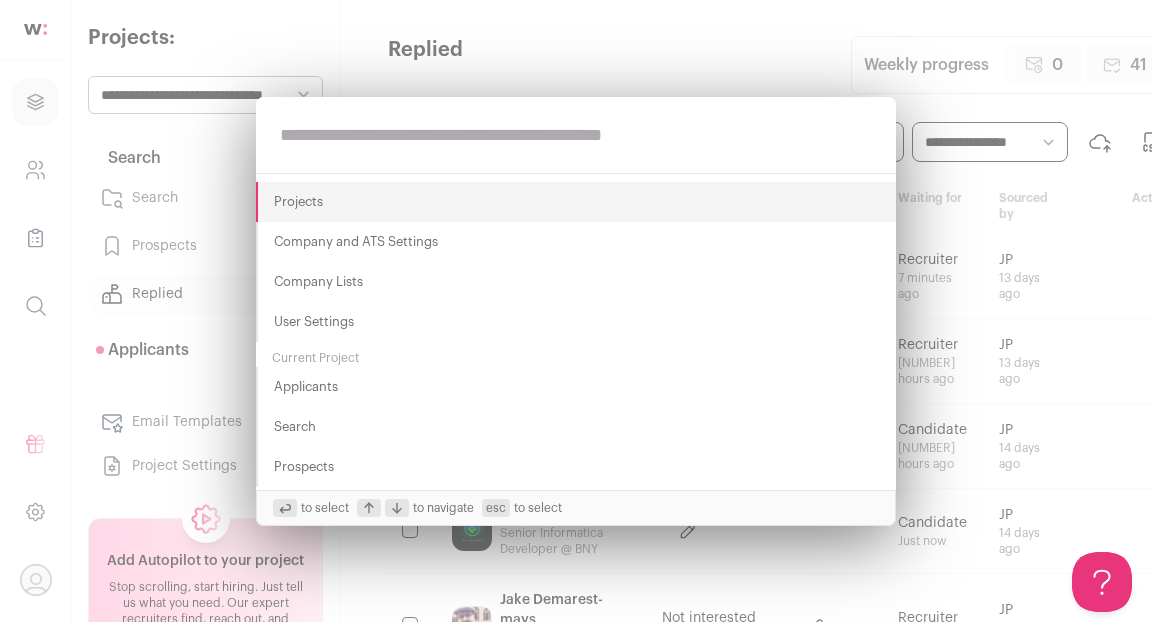 paste on "**********" 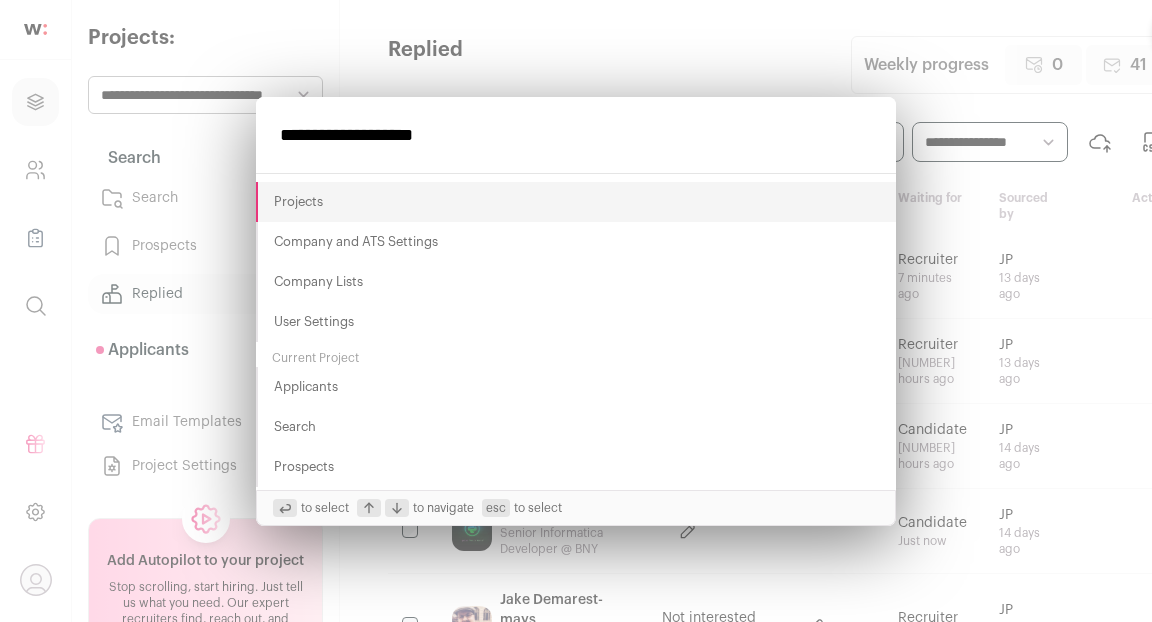 type on "**********" 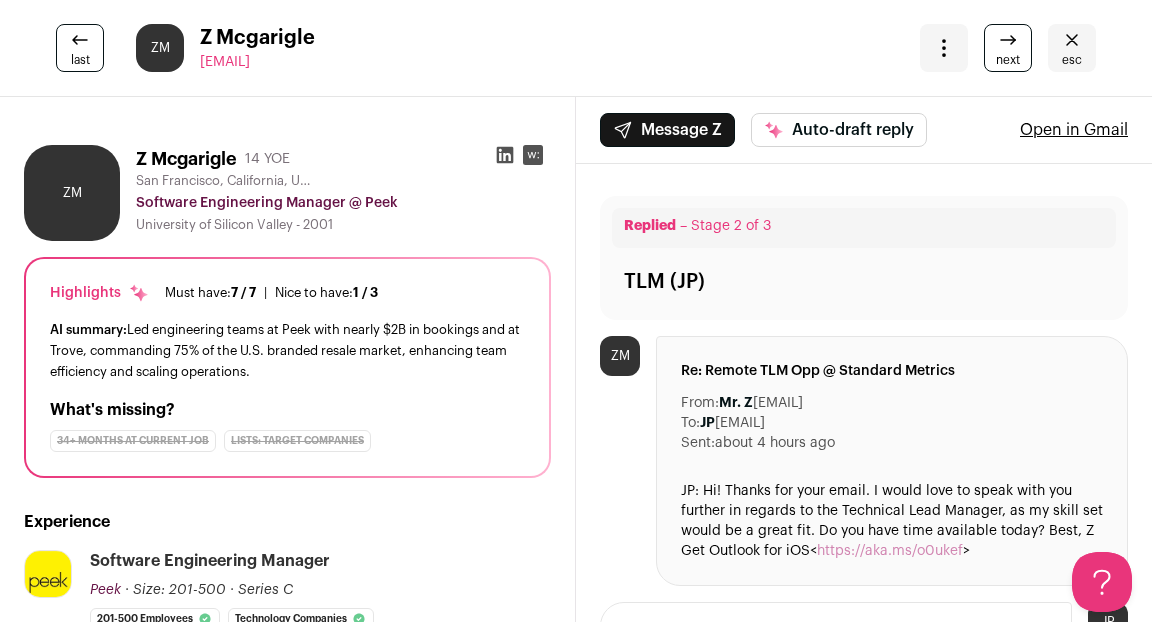 scroll, scrollTop: 0, scrollLeft: 0, axis: both 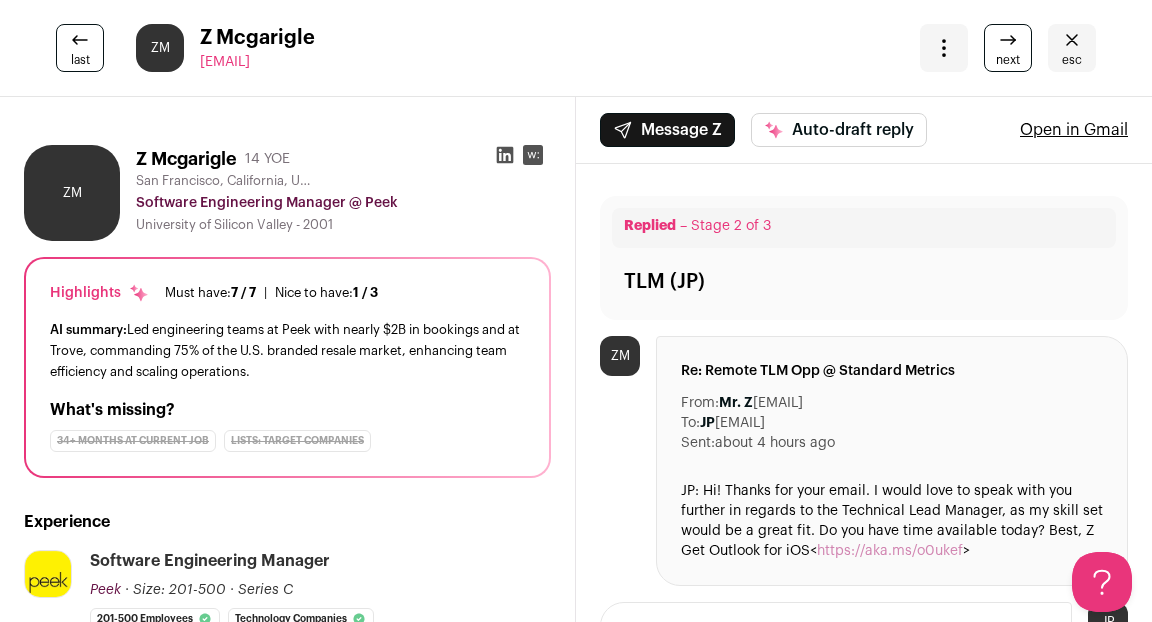 click 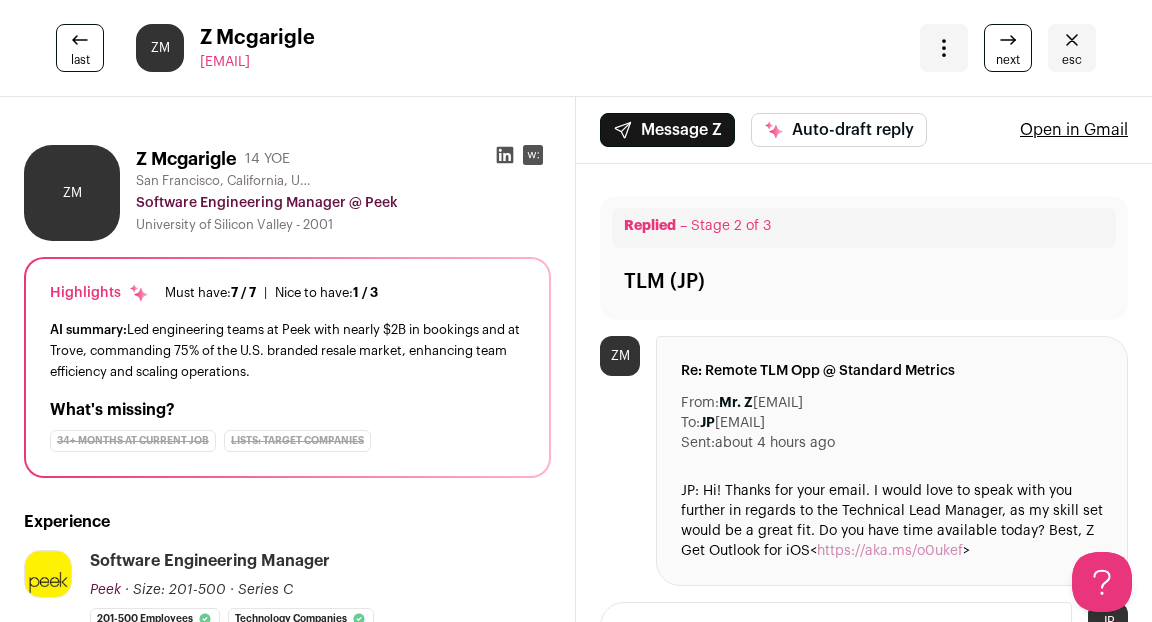 click 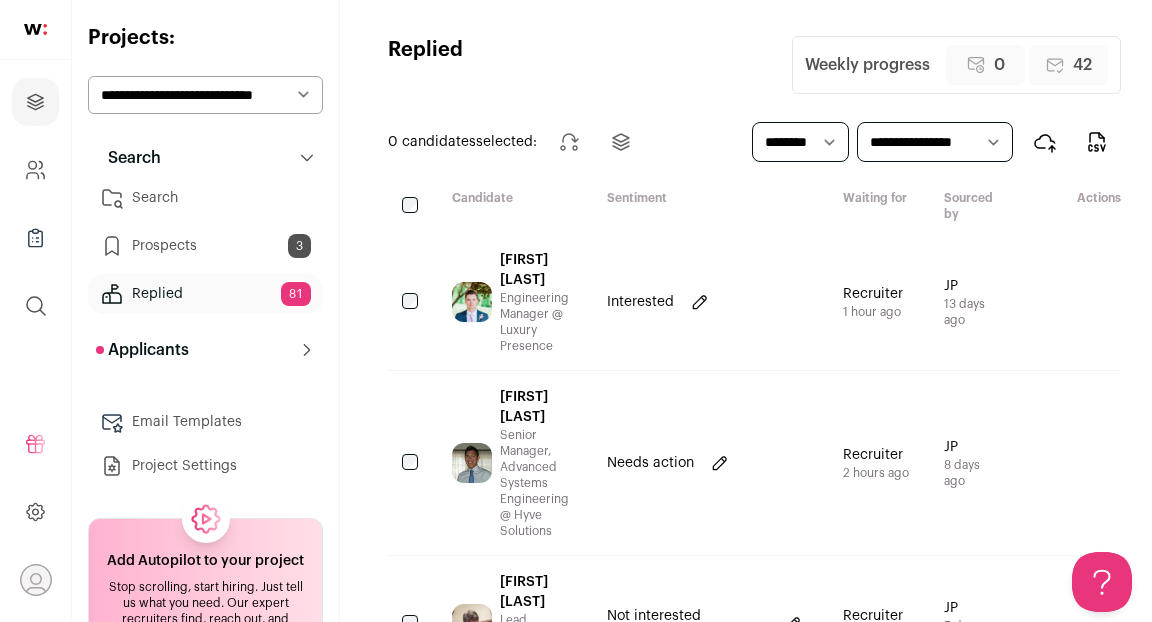 scroll, scrollTop: 0, scrollLeft: 0, axis: both 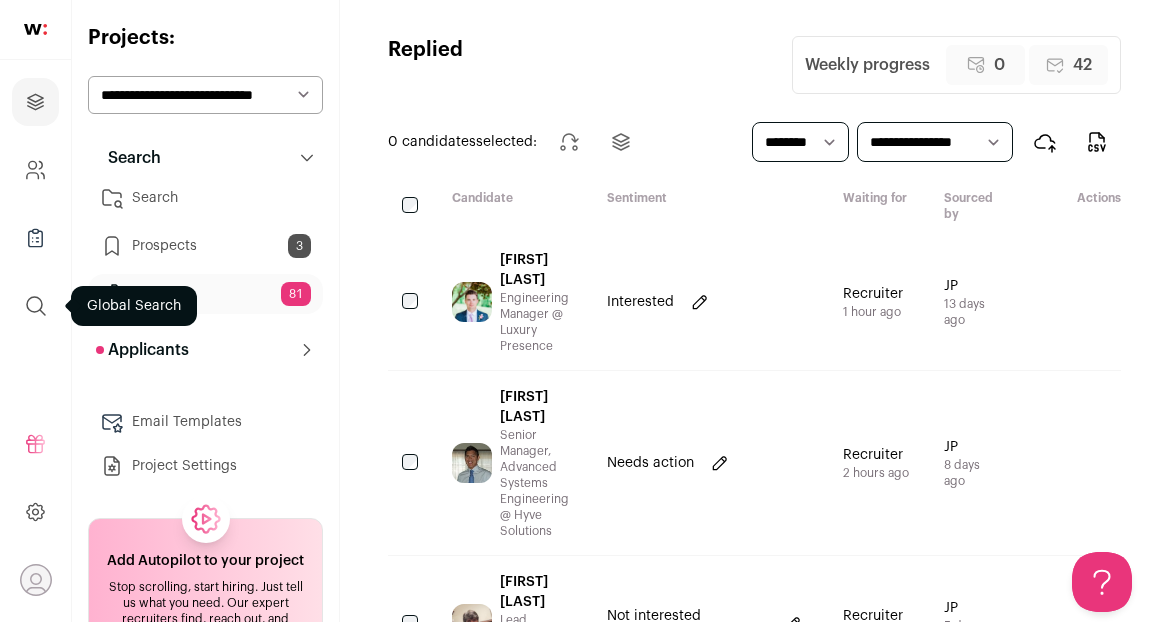 click 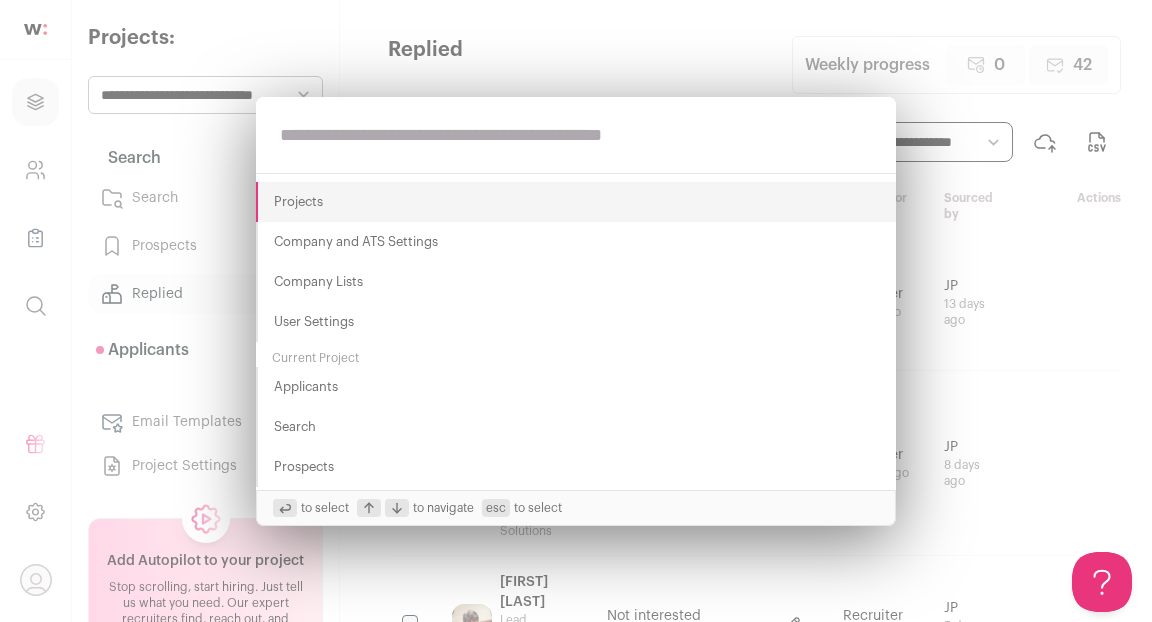 paste on "**********" 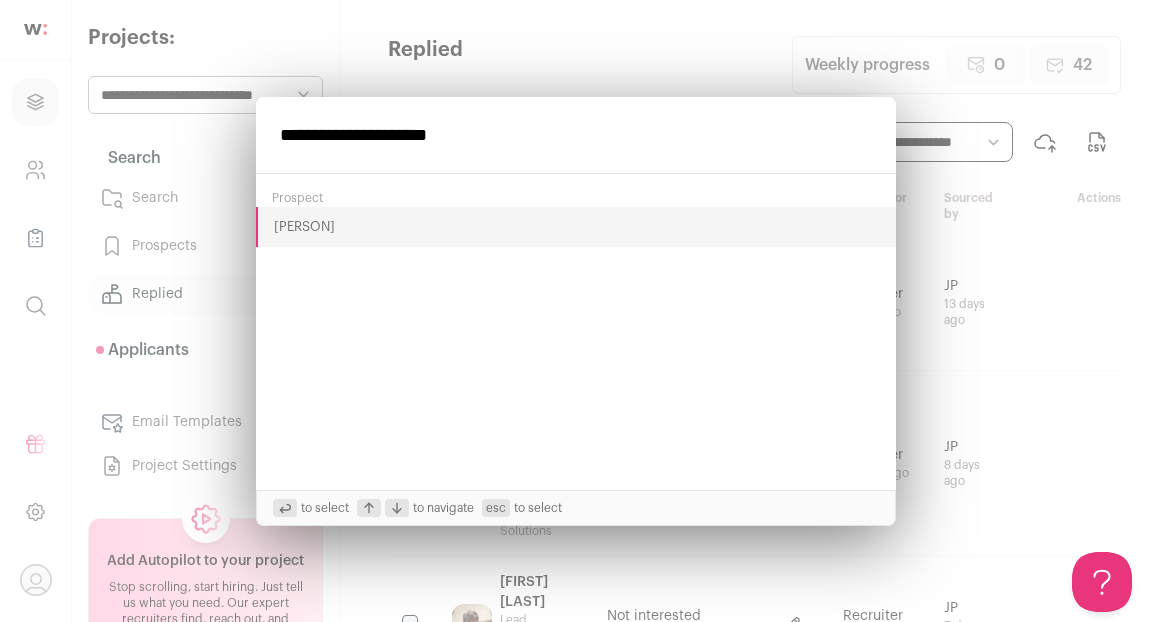 type on "**********" 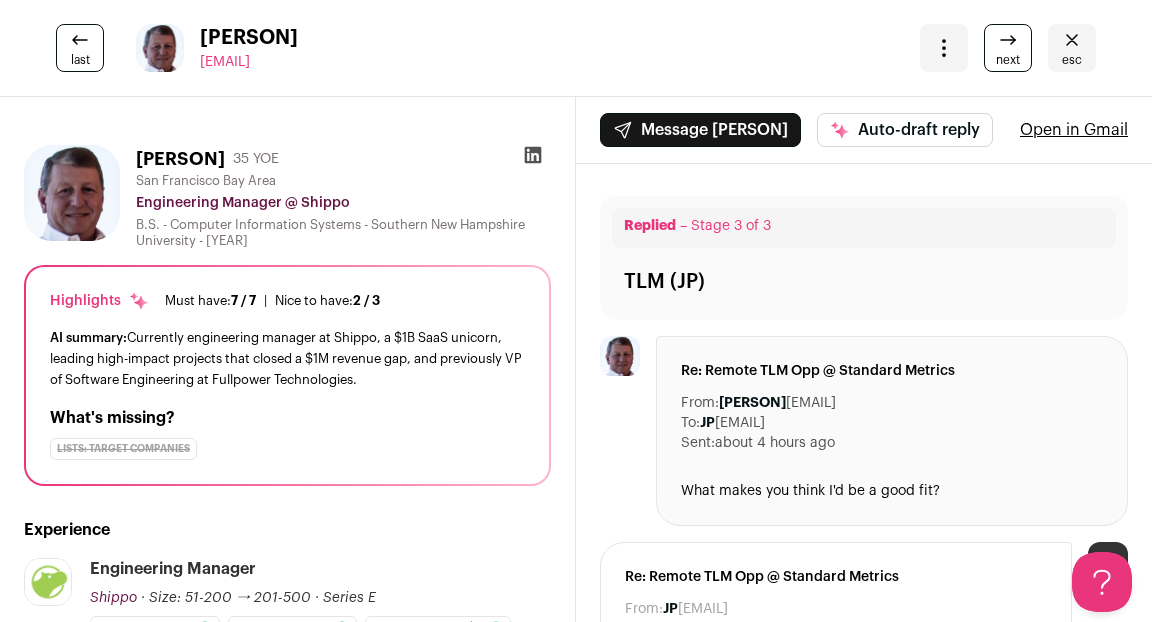 scroll, scrollTop: 0, scrollLeft: 0, axis: both 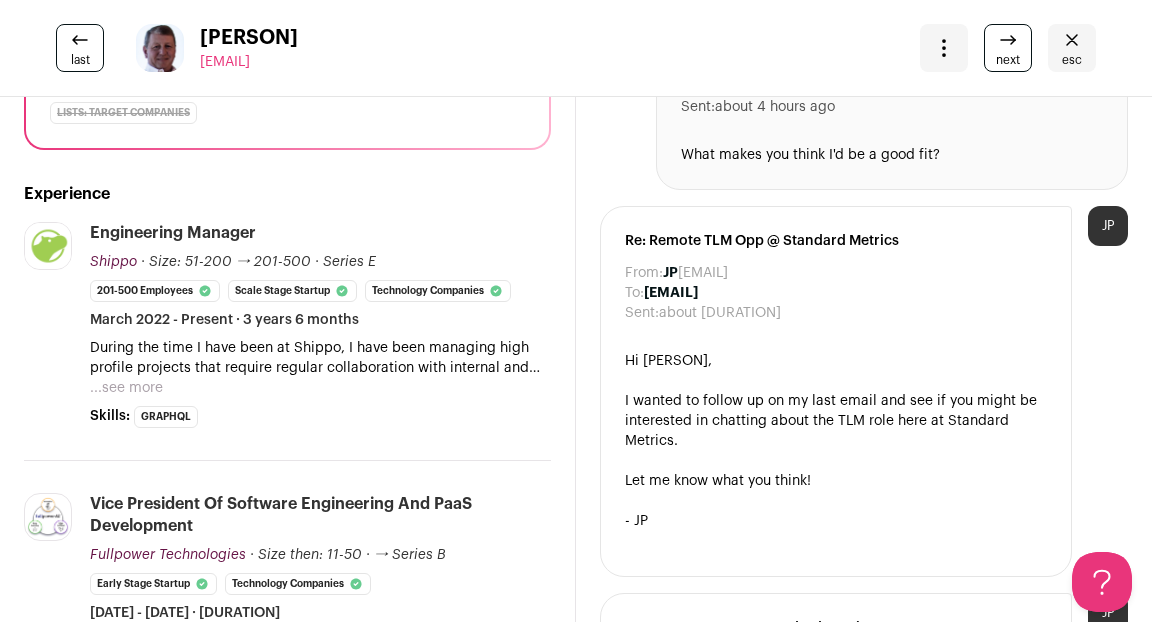 click on "...see more" at bounding box center (126, 388) 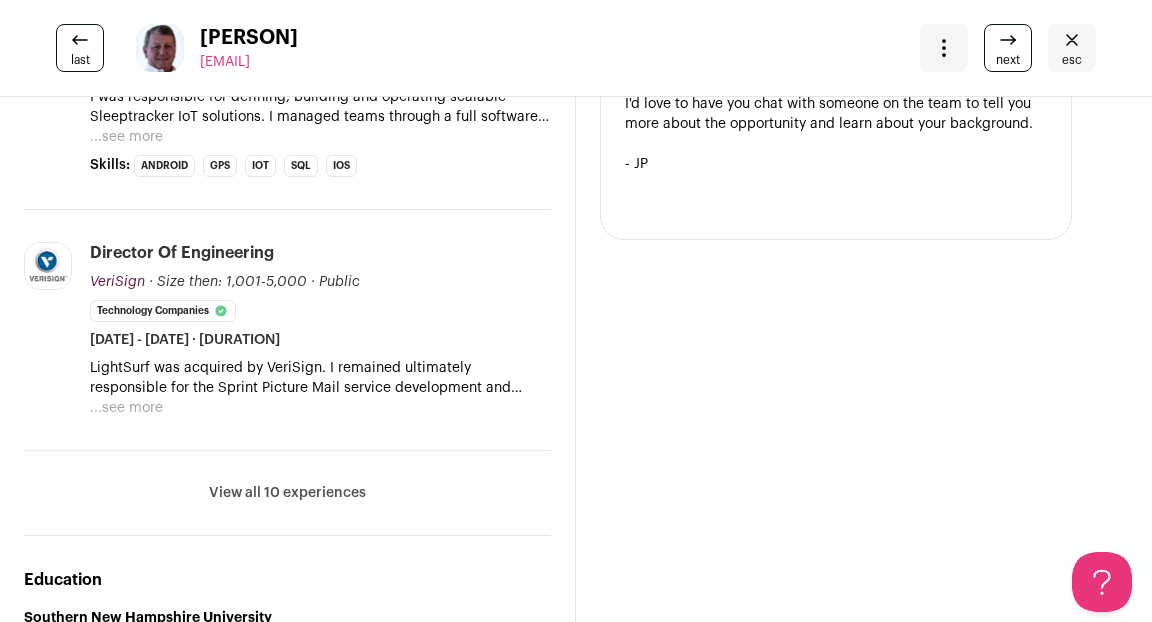 scroll, scrollTop: 1449, scrollLeft: 0, axis: vertical 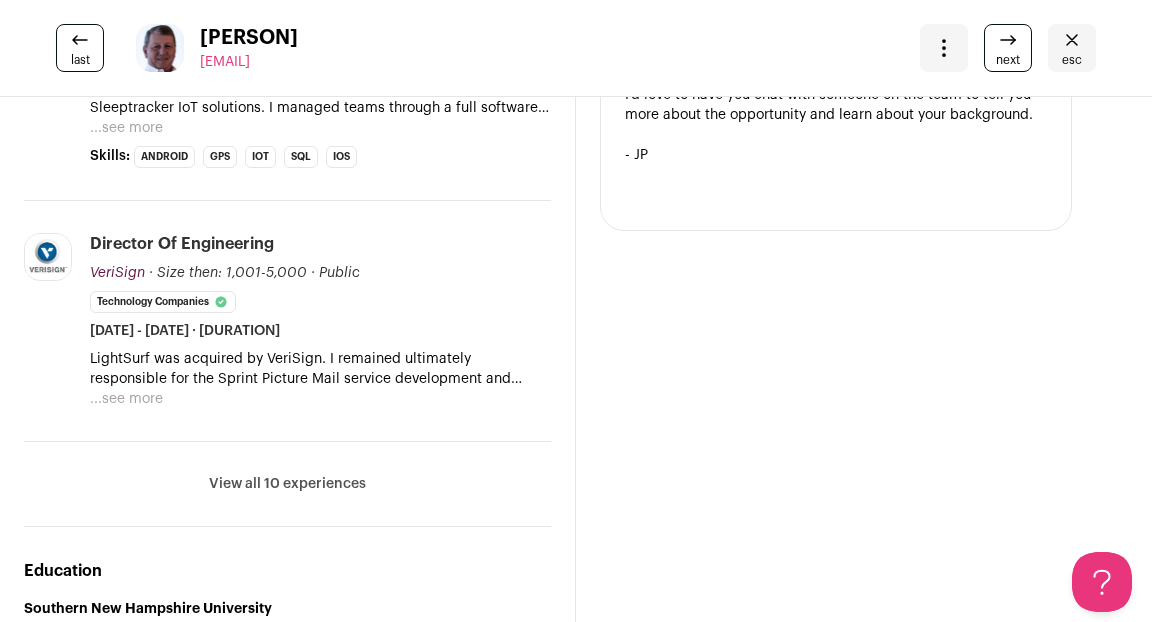 click on "...see more" at bounding box center [126, 399] 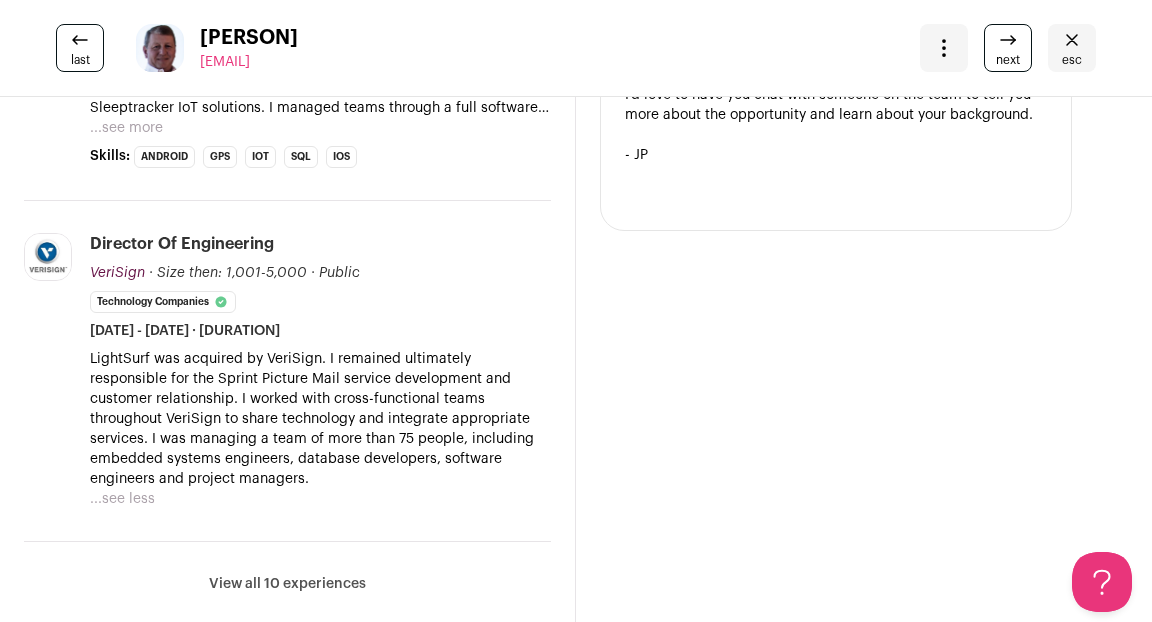 scroll, scrollTop: 1591, scrollLeft: 0, axis: vertical 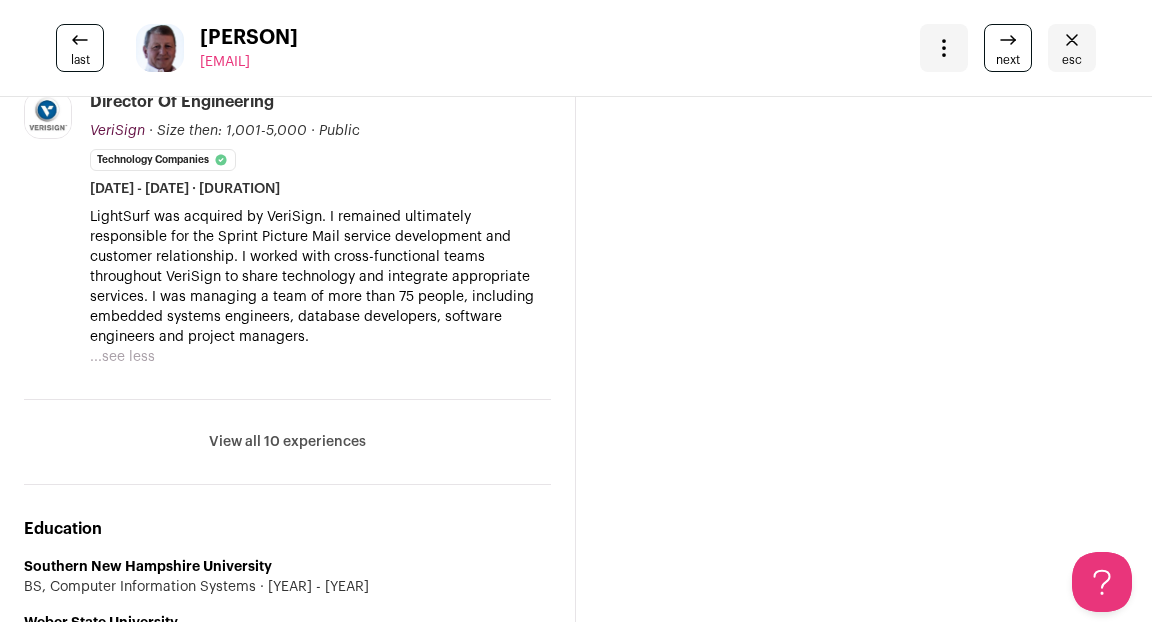click on "View all 10 experiences" at bounding box center [287, 442] 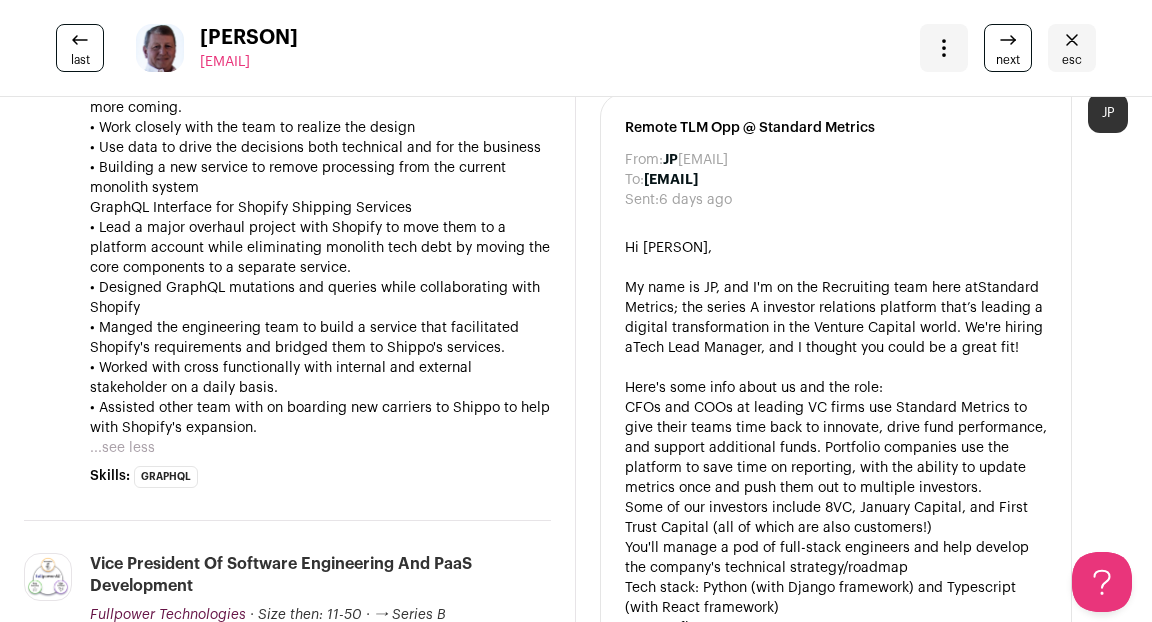 scroll, scrollTop: 0, scrollLeft: 0, axis: both 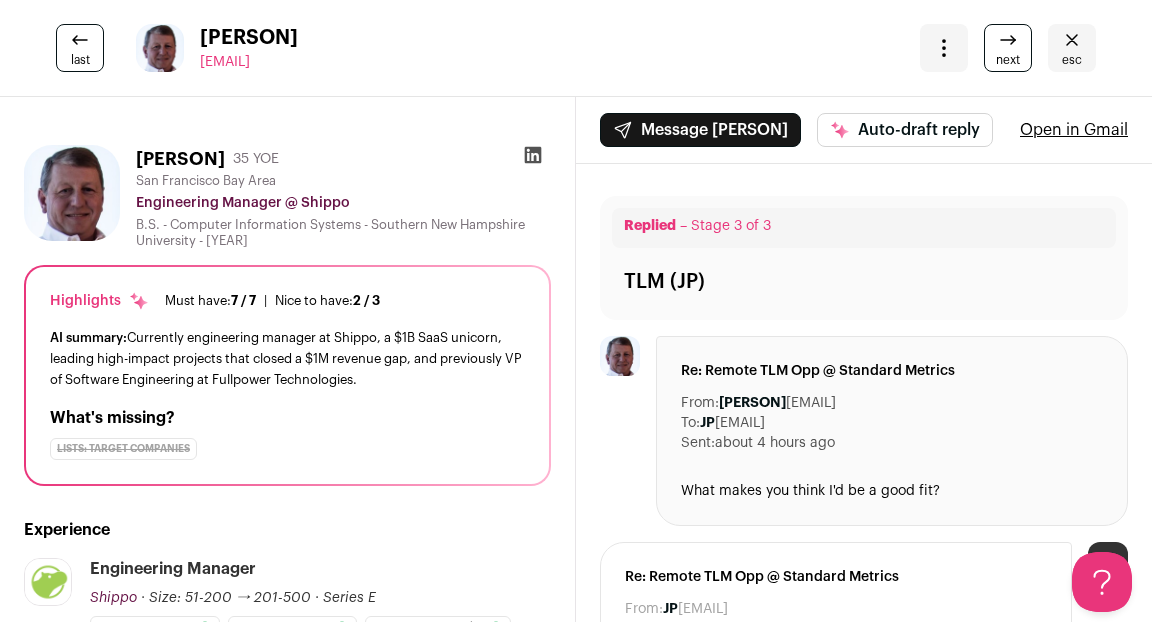 click 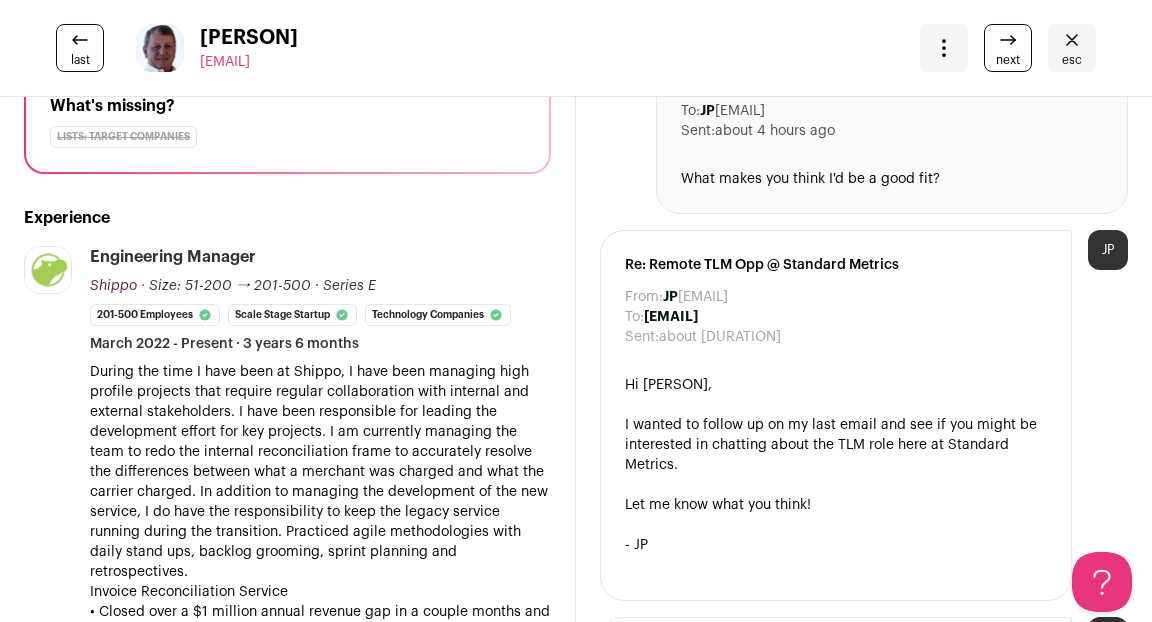 scroll, scrollTop: 374, scrollLeft: 0, axis: vertical 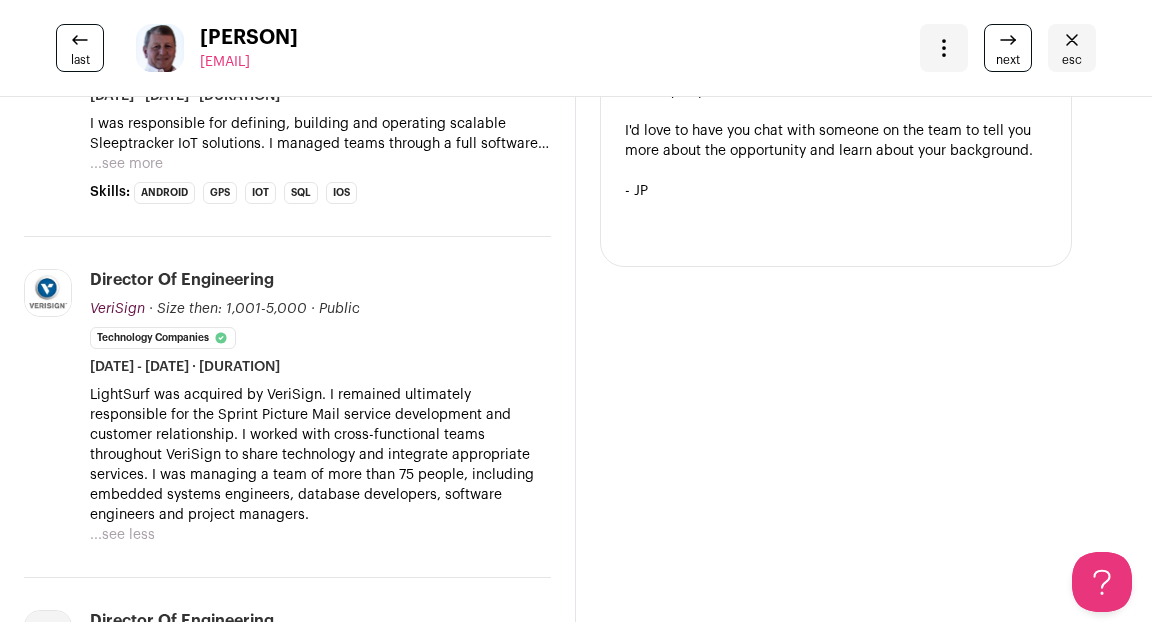 click on "...see less" at bounding box center (122, 535) 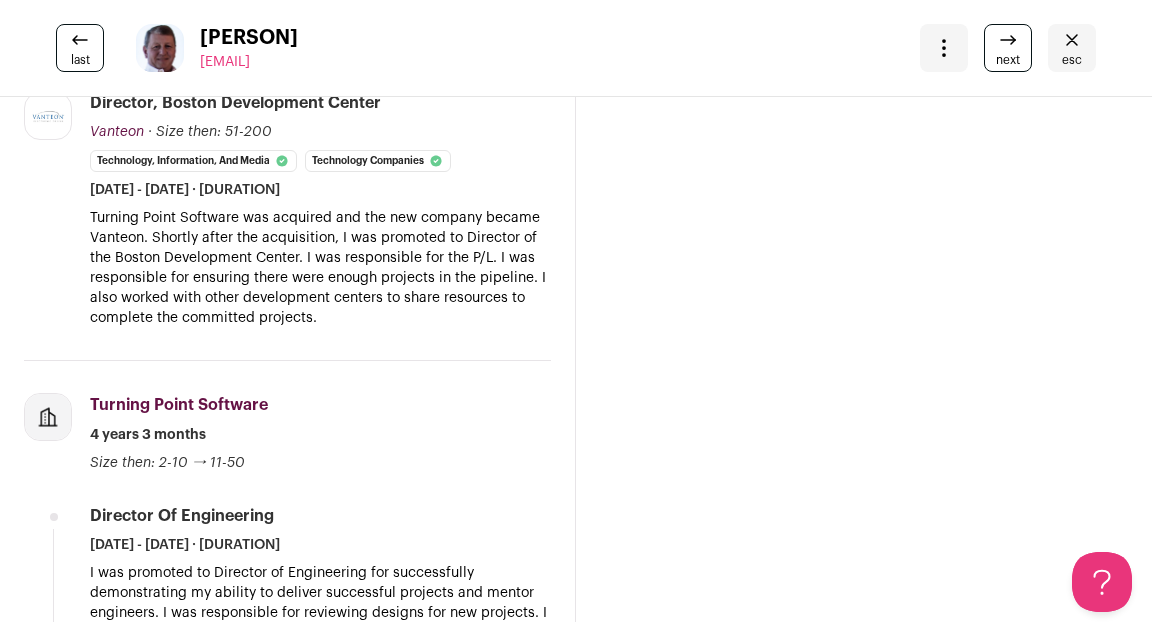 scroll, scrollTop: 2865, scrollLeft: 0, axis: vertical 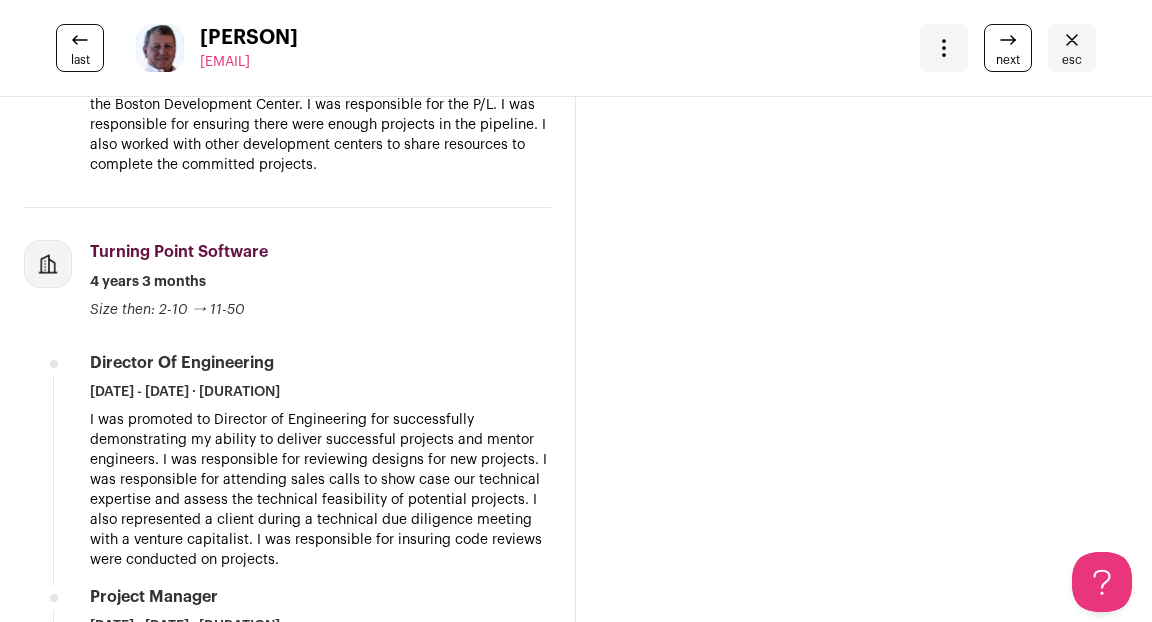 click on "esc" at bounding box center (1072, 60) 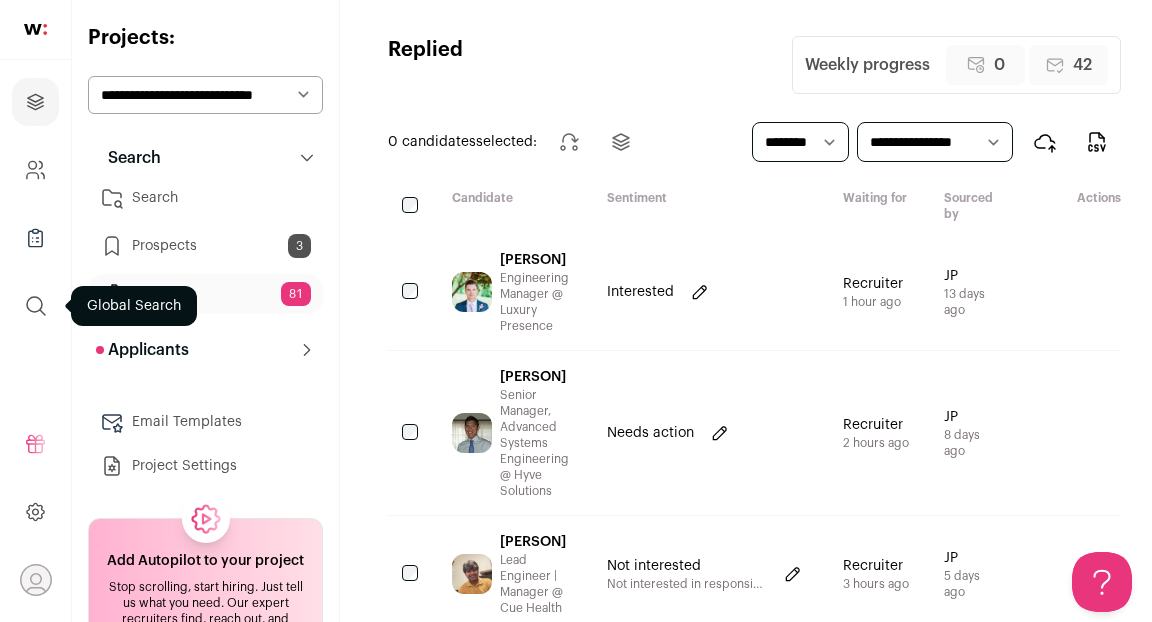 scroll, scrollTop: 0, scrollLeft: 0, axis: both 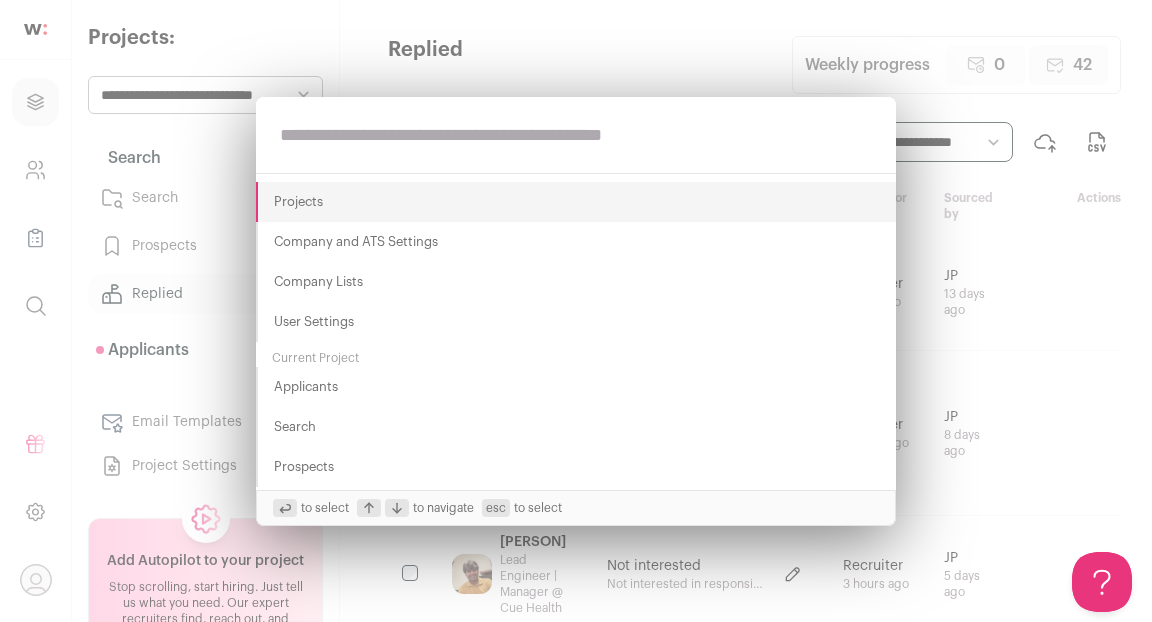 paste on "**********" 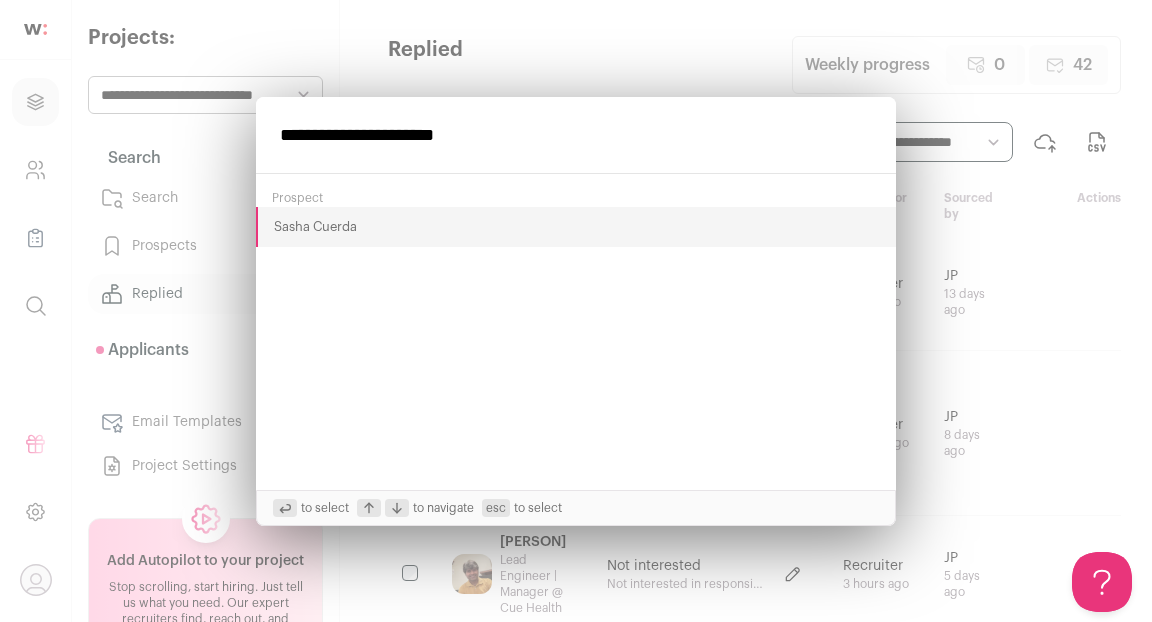 type on "**********" 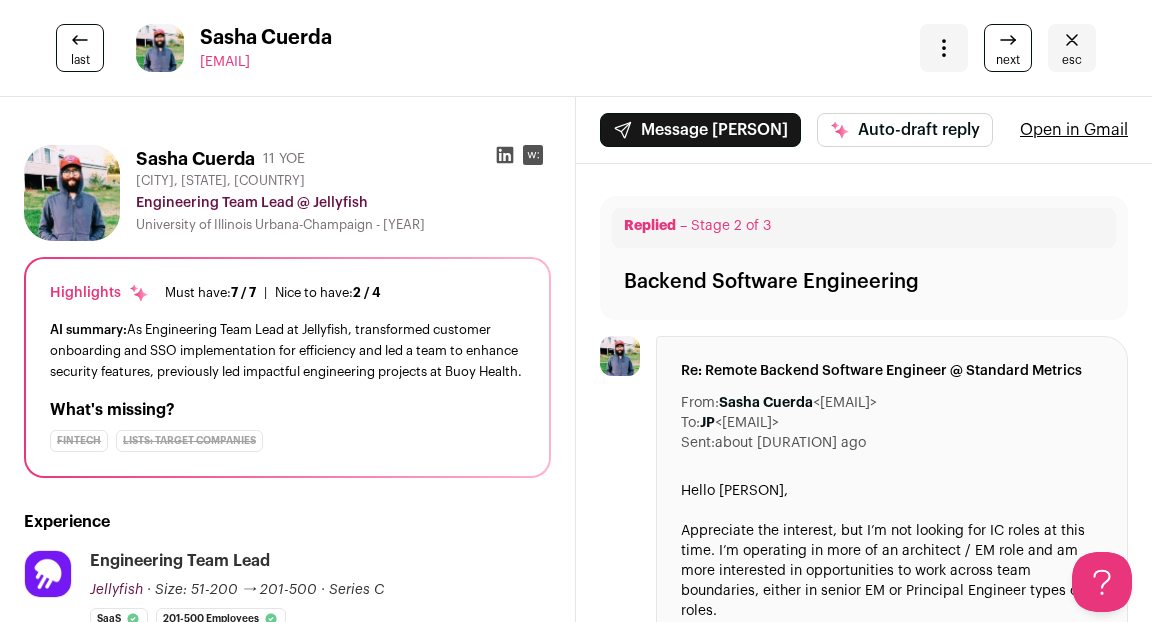 scroll, scrollTop: 0, scrollLeft: 0, axis: both 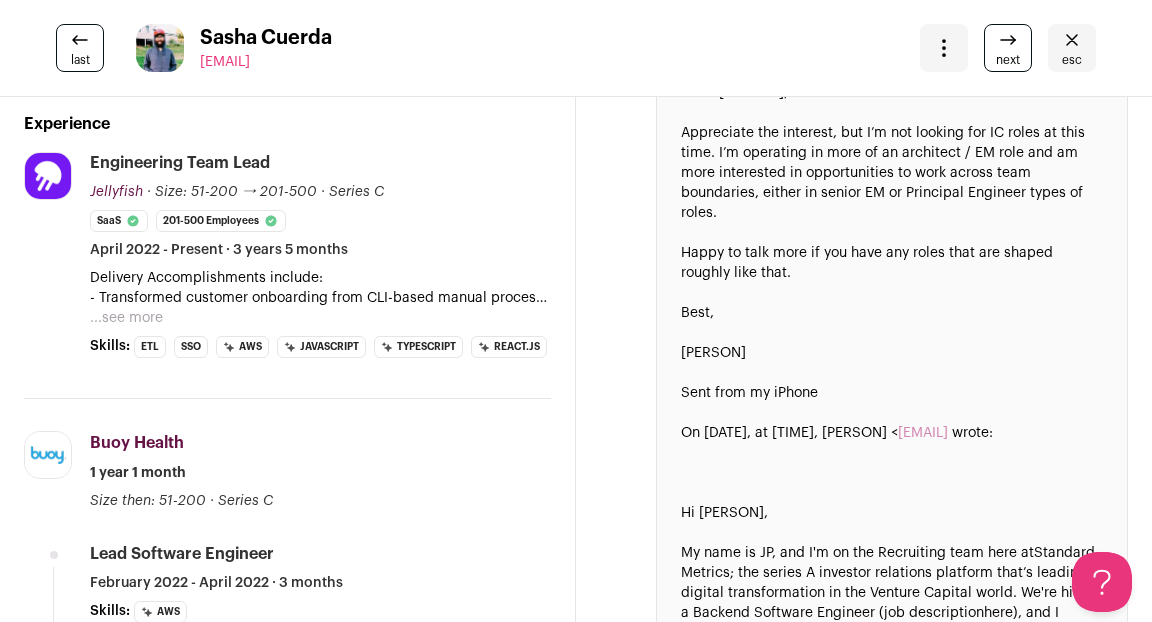 click on "...see more" at bounding box center [126, 318] 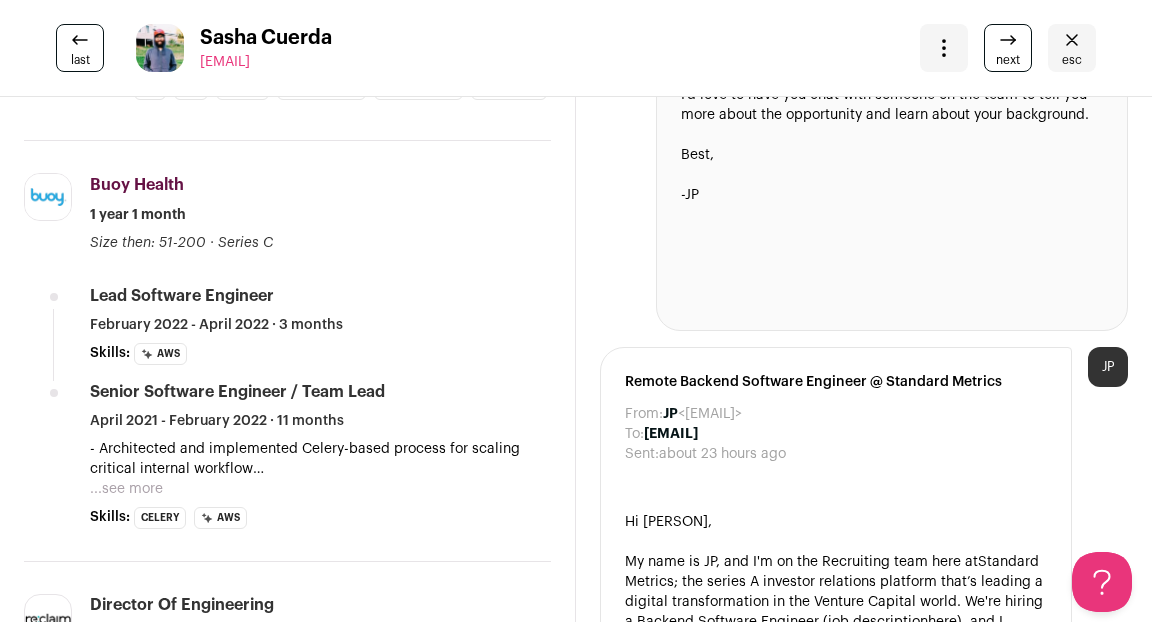 scroll, scrollTop: 1311, scrollLeft: 0, axis: vertical 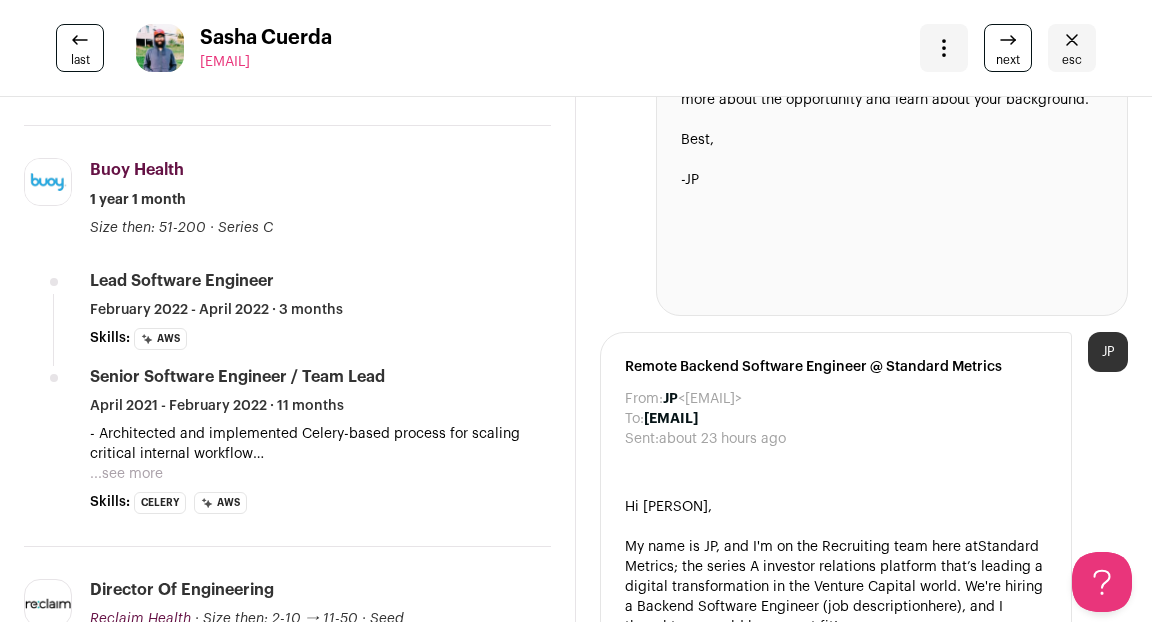 click on "...see more" at bounding box center [126, 474] 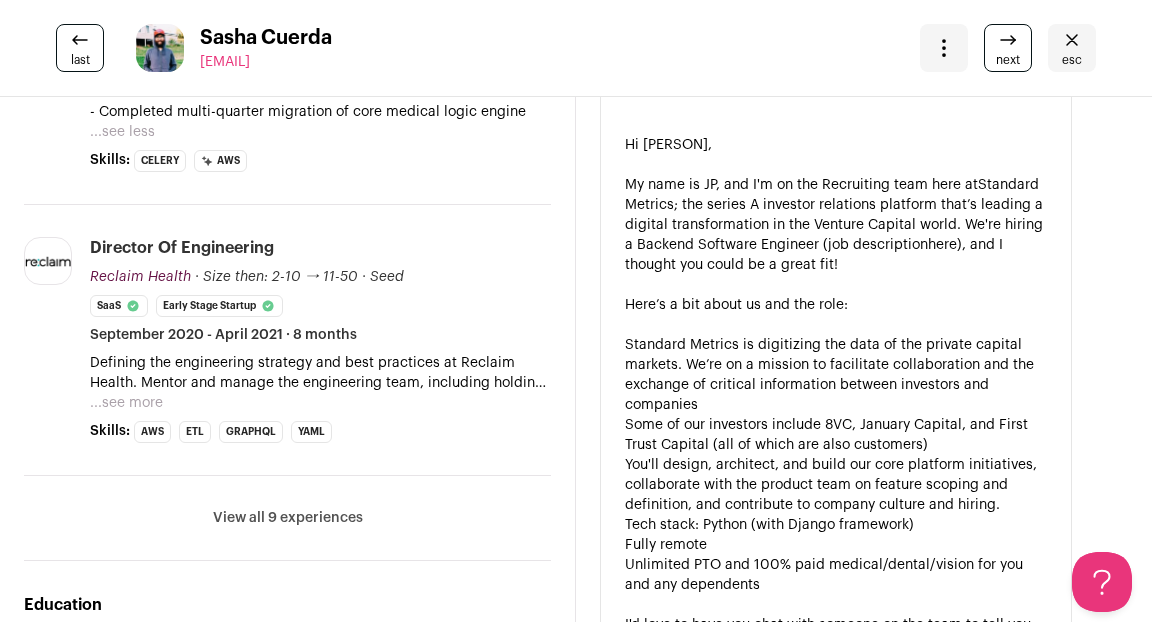 scroll, scrollTop: 1693, scrollLeft: 0, axis: vertical 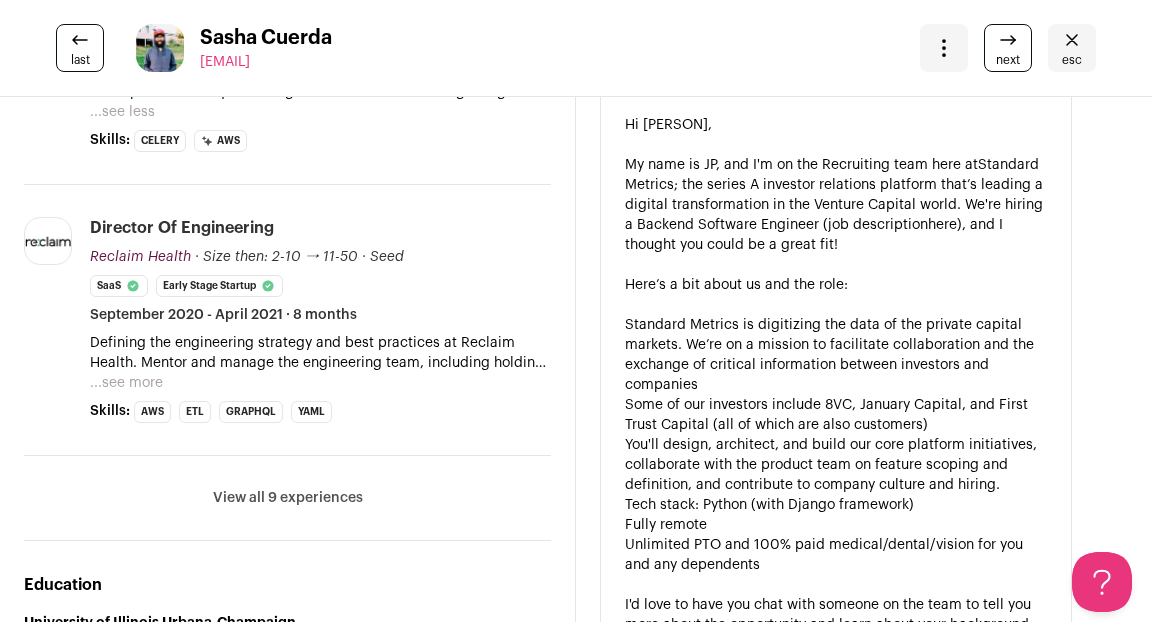 click on "...see more" at bounding box center (126, 383) 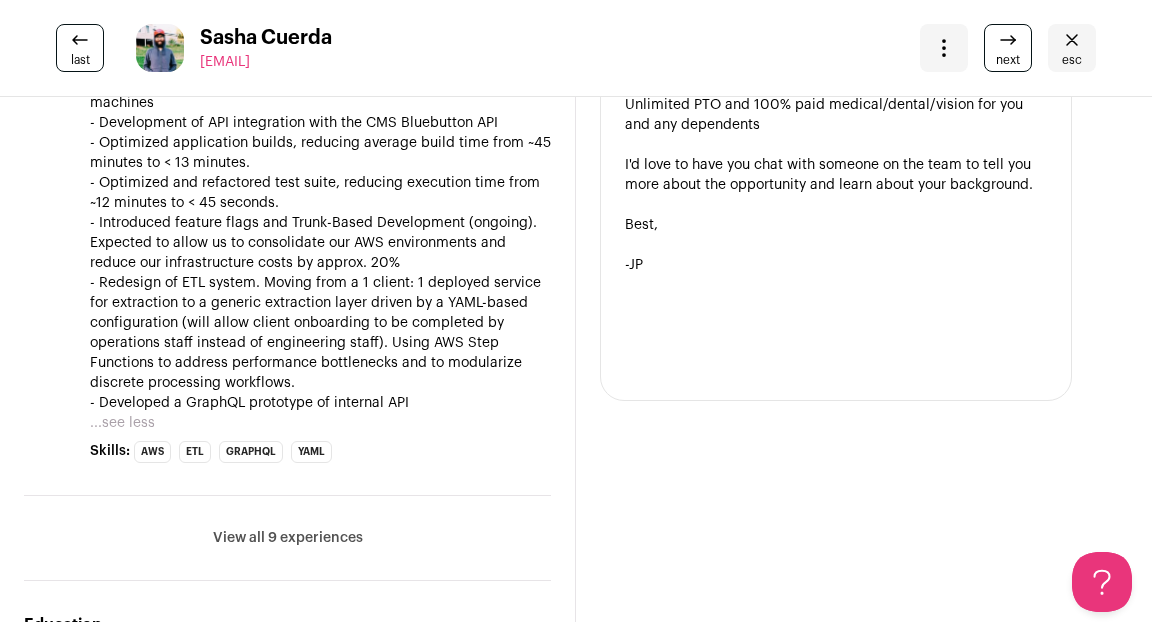 scroll, scrollTop: 2177, scrollLeft: 0, axis: vertical 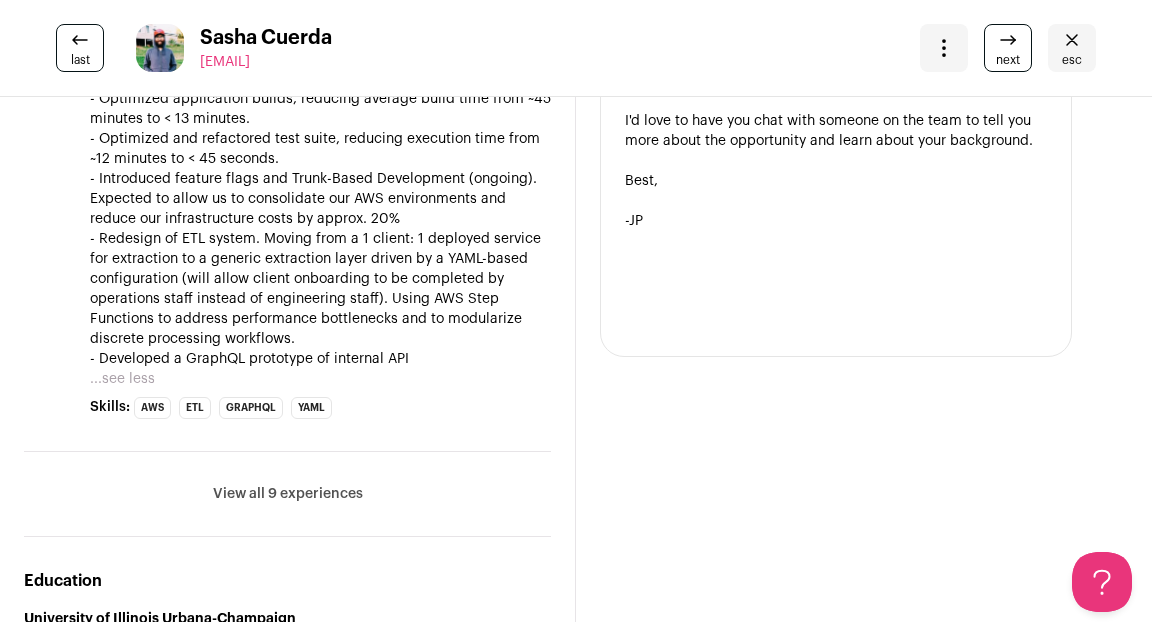 click on "View all 9 experiences" at bounding box center (288, 494) 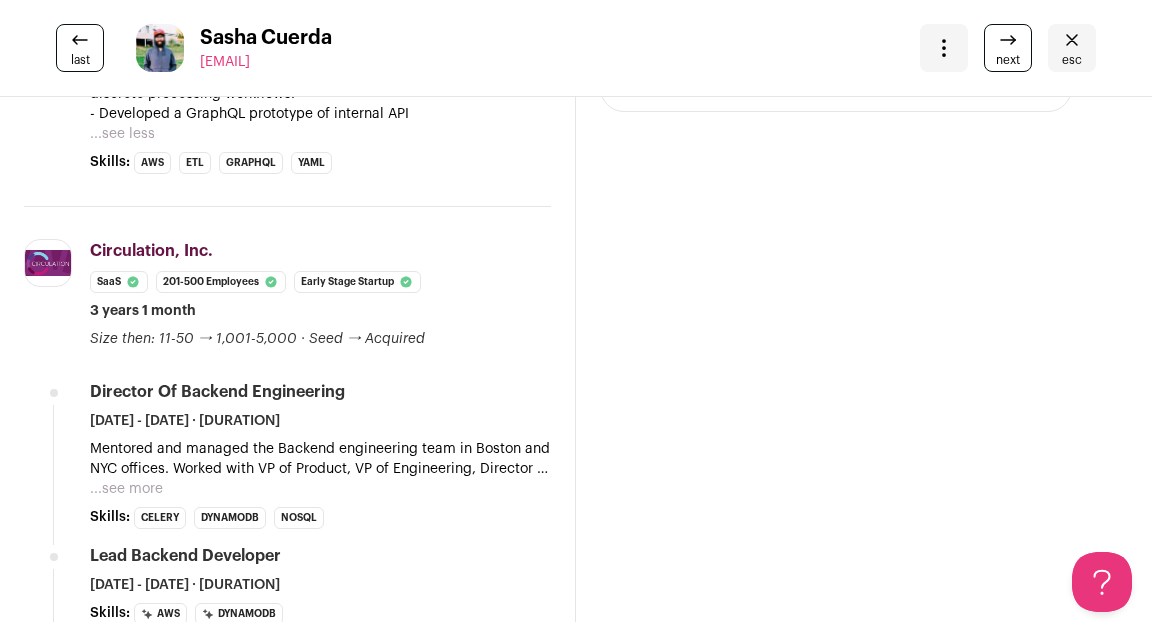 scroll, scrollTop: 2428, scrollLeft: 0, axis: vertical 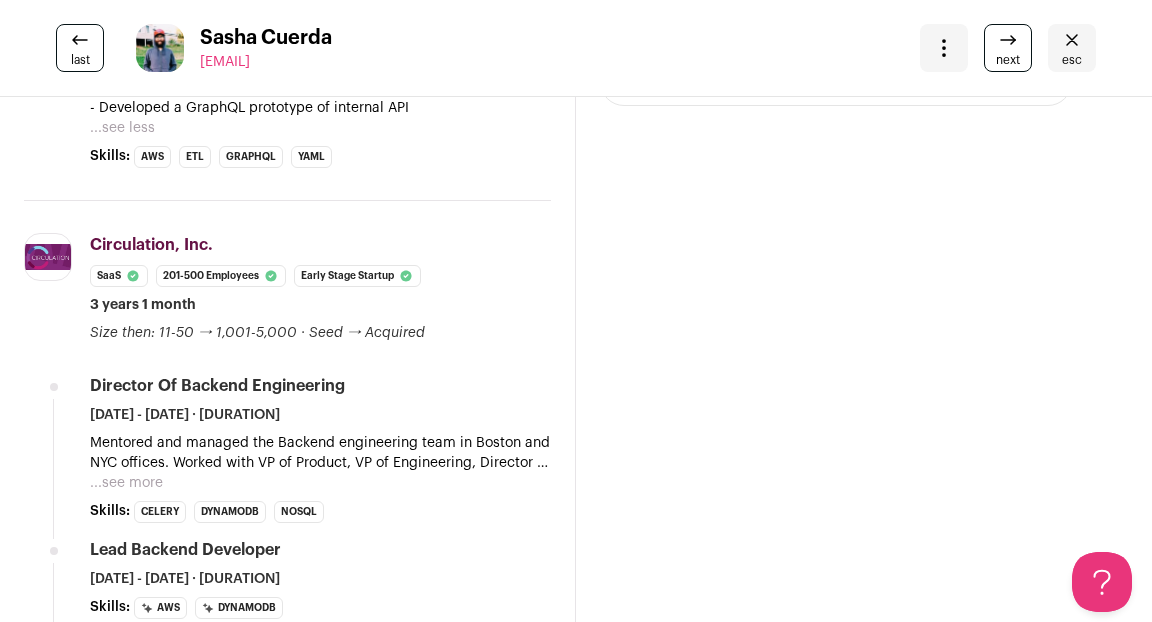 click on "...see more" at bounding box center (126, 483) 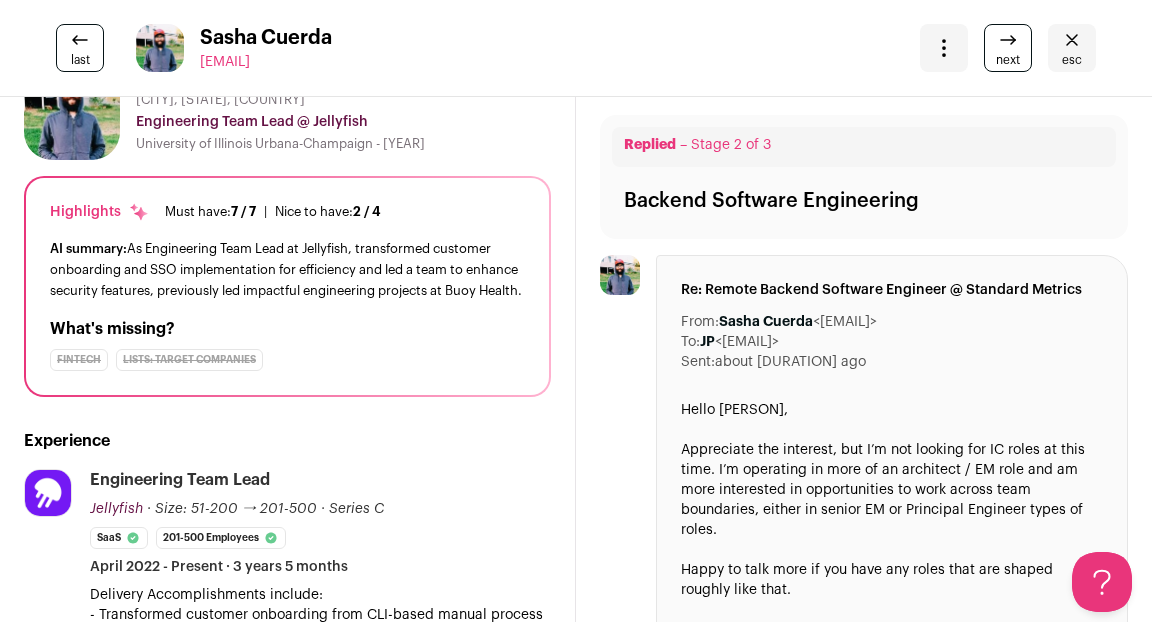 scroll, scrollTop: 0, scrollLeft: 0, axis: both 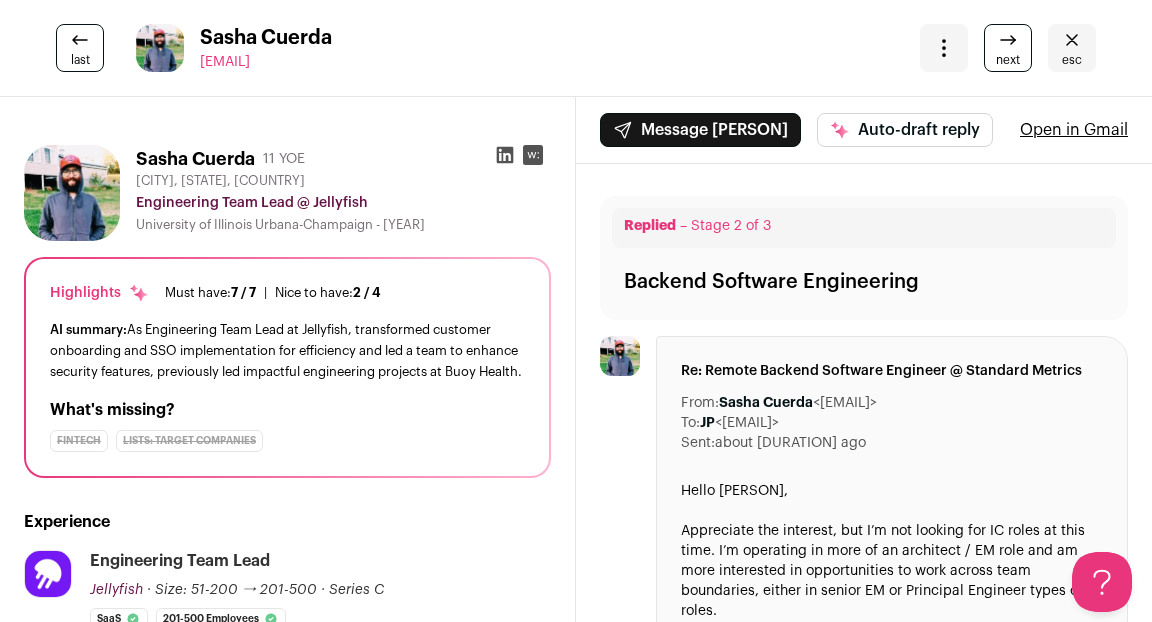 click 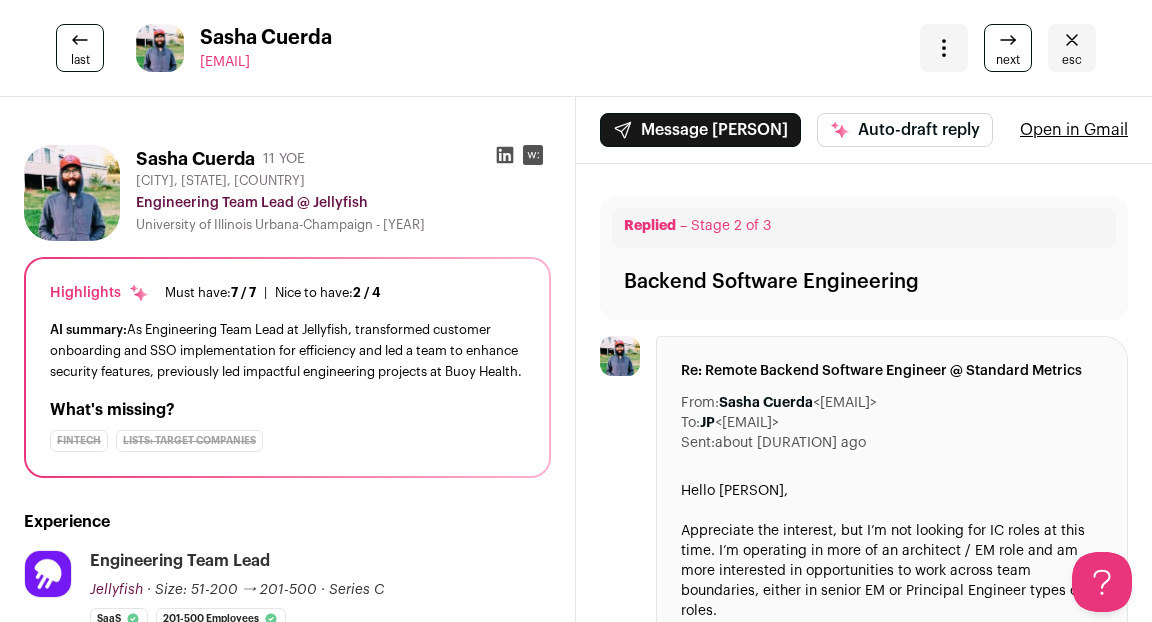 click 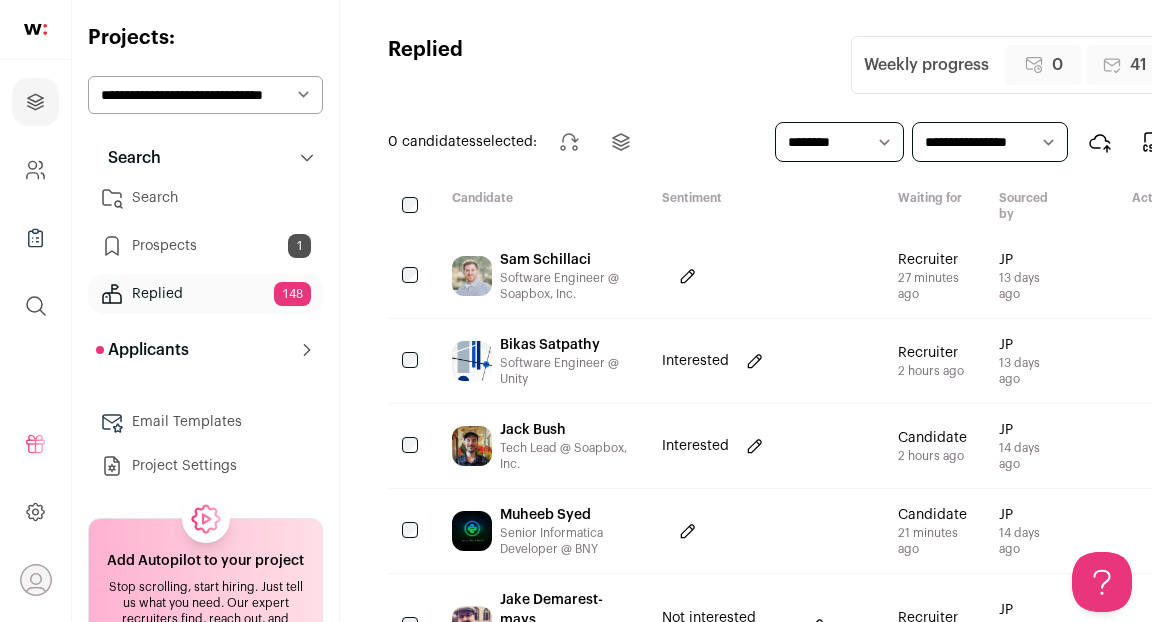 scroll, scrollTop: 0, scrollLeft: 0, axis: both 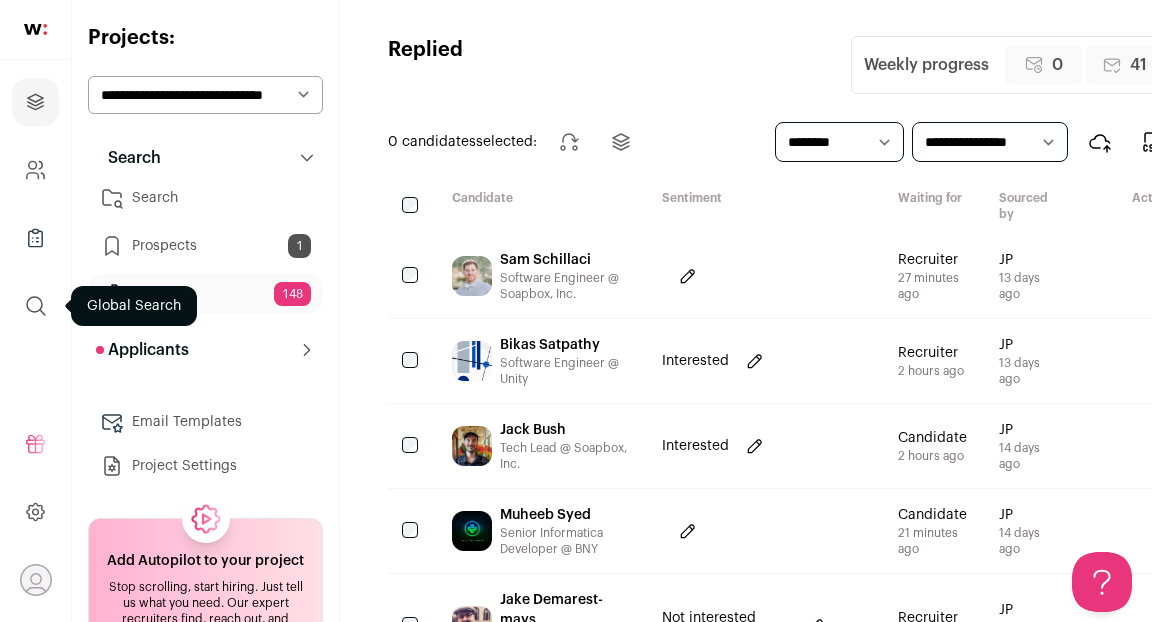 click 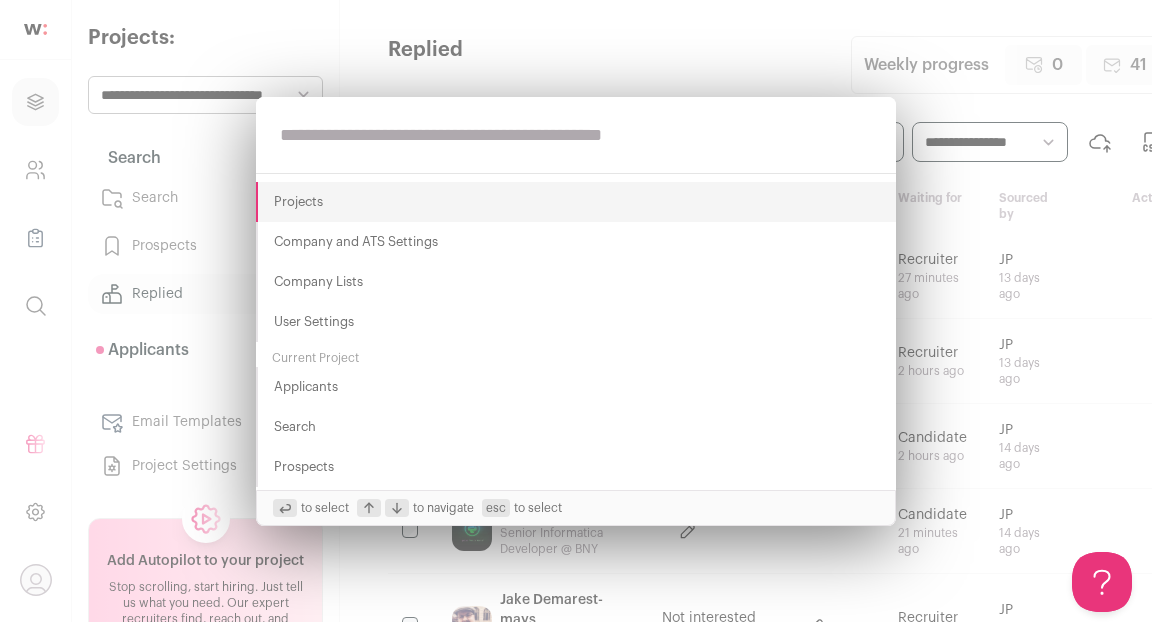 click at bounding box center [576, 135] 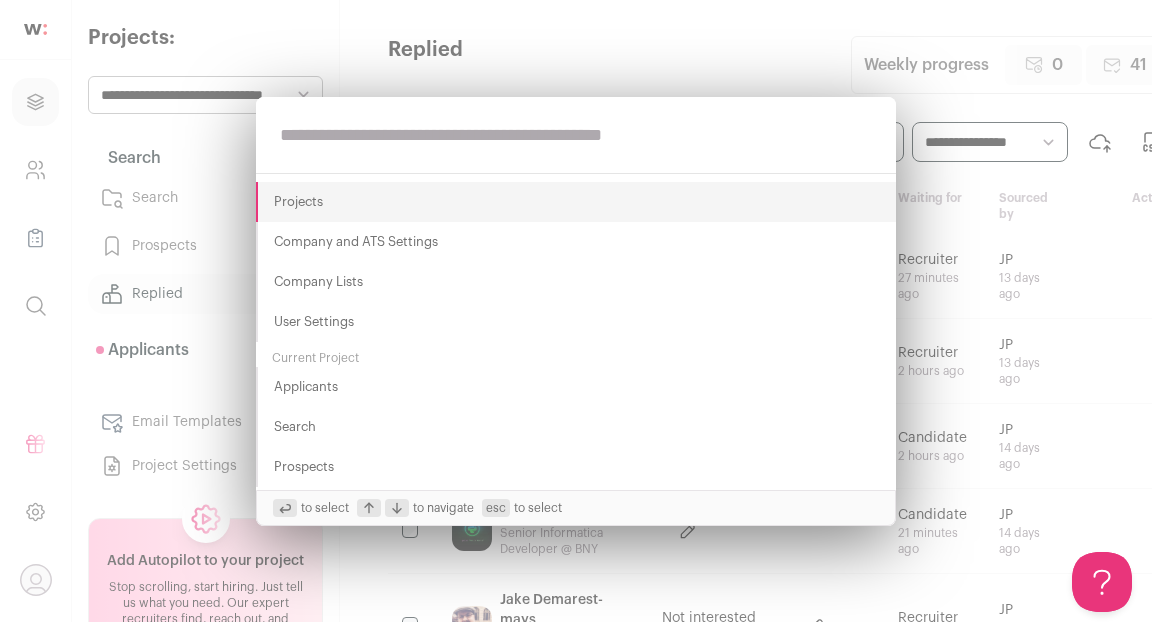 paste on "**********" 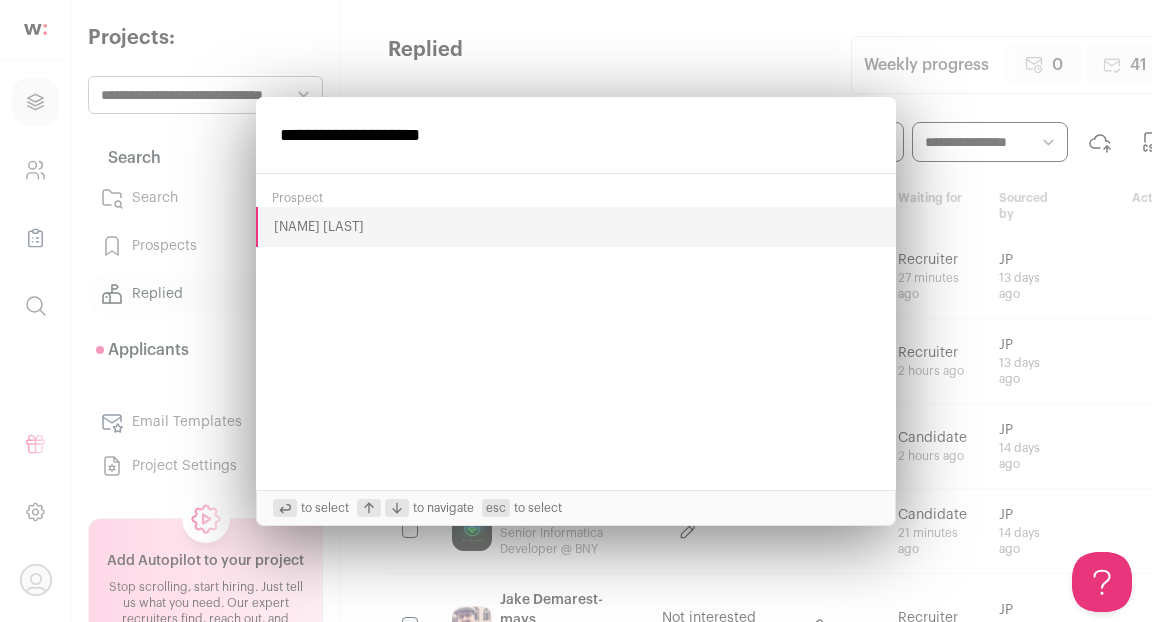 type on "**********" 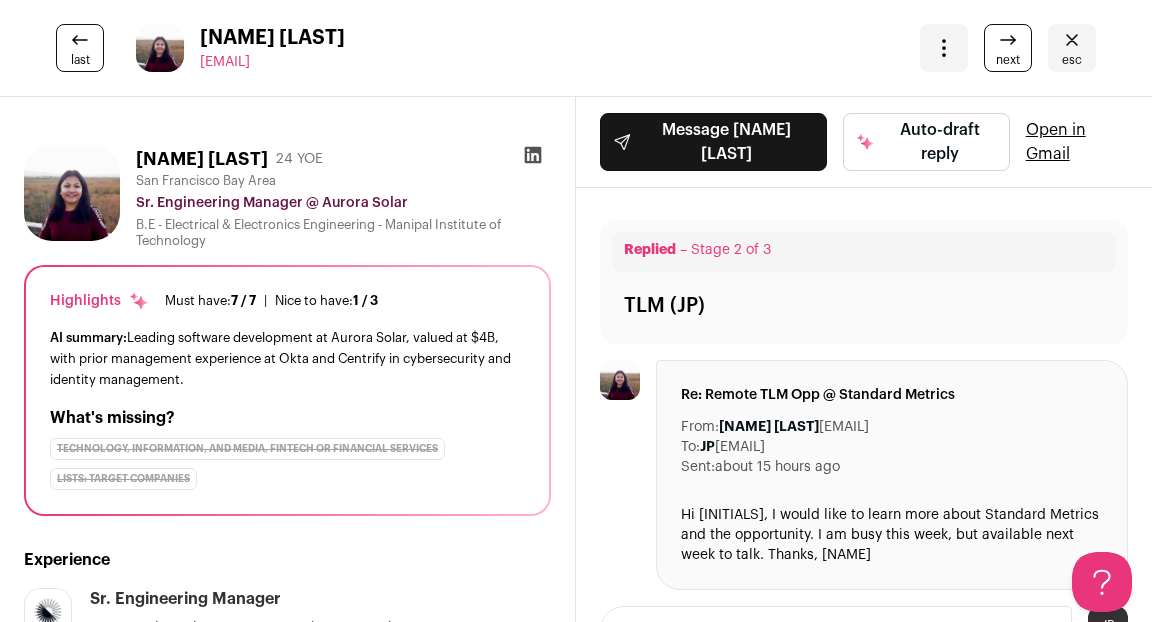 scroll, scrollTop: 0, scrollLeft: 0, axis: both 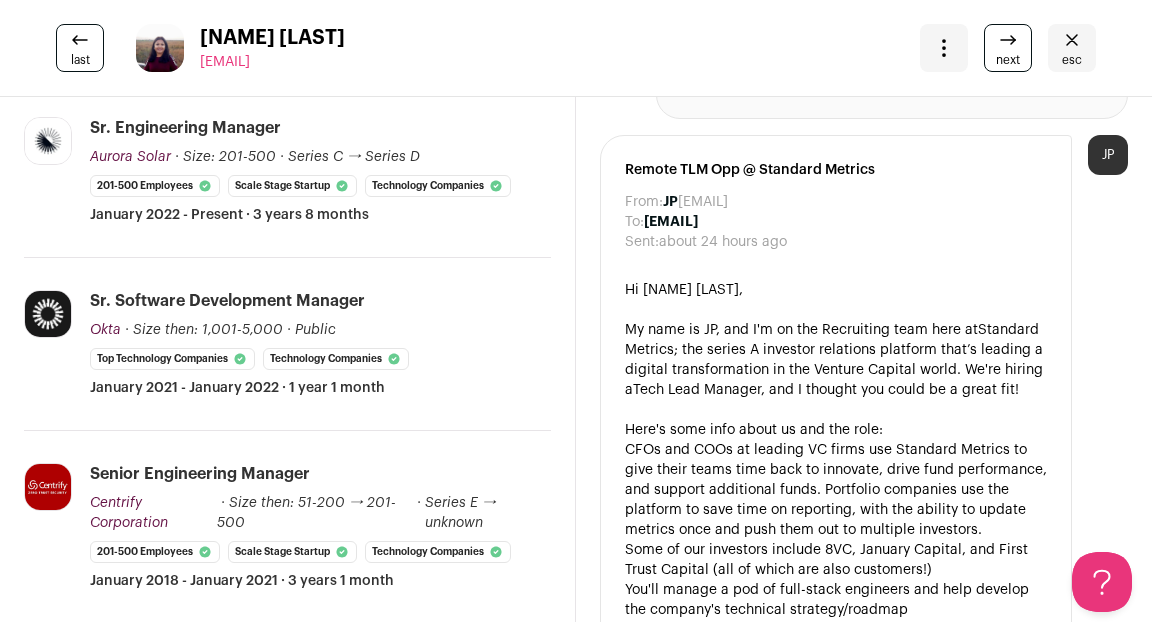 click 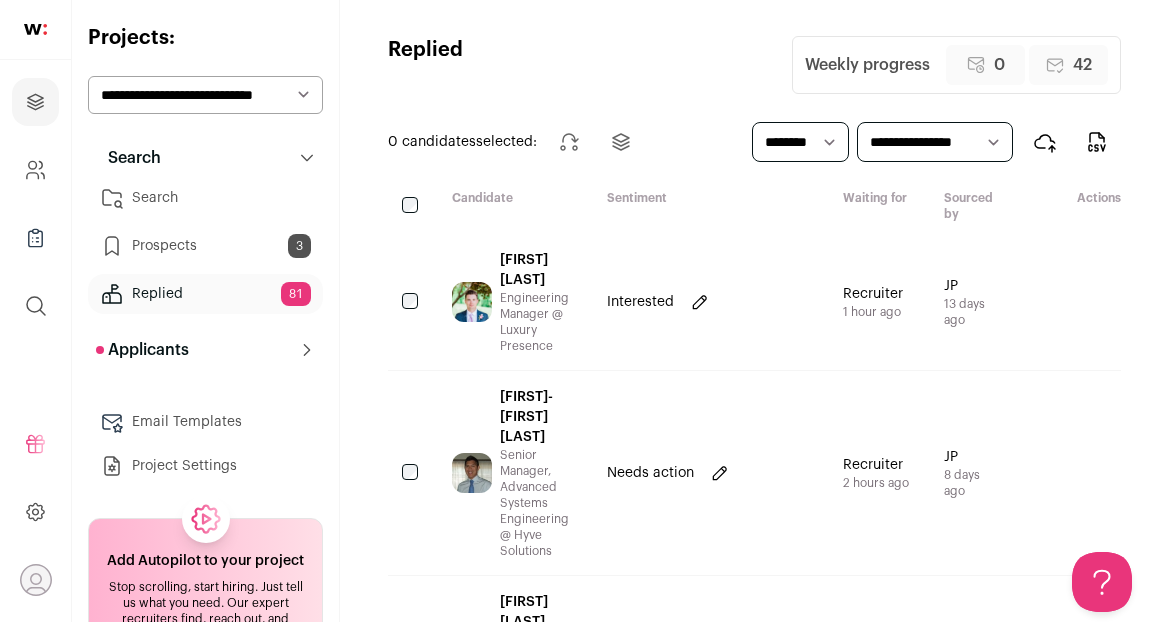 scroll, scrollTop: 0, scrollLeft: 0, axis: both 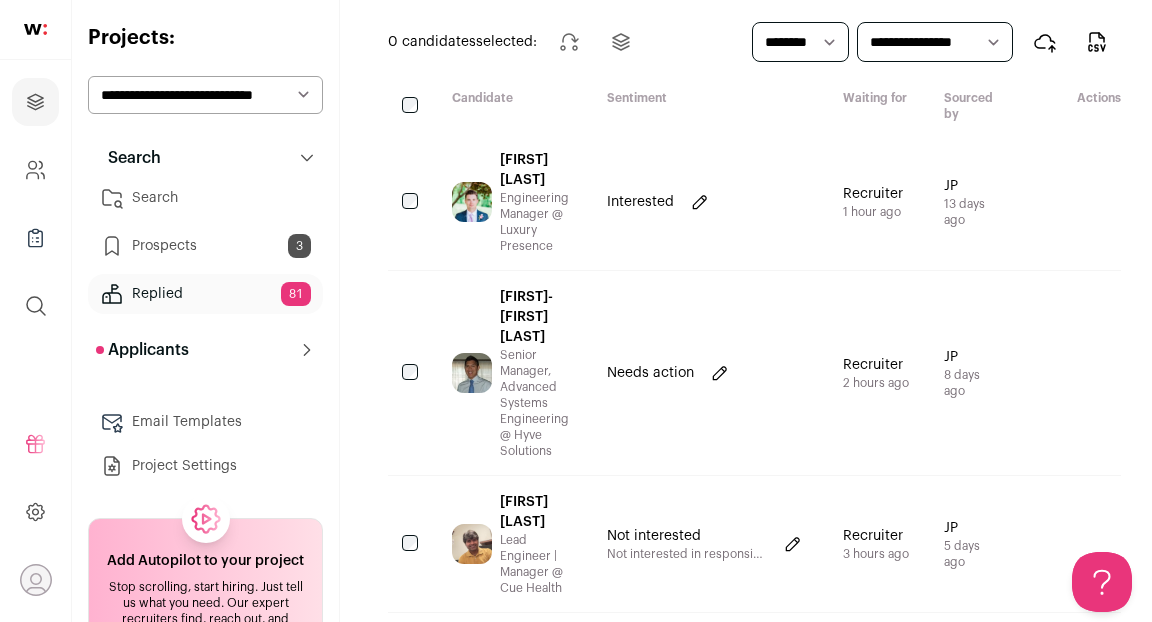 click on "Senior Manager, Advanced Systems Engineering @ Hyve Solutions" at bounding box center (537, 403) 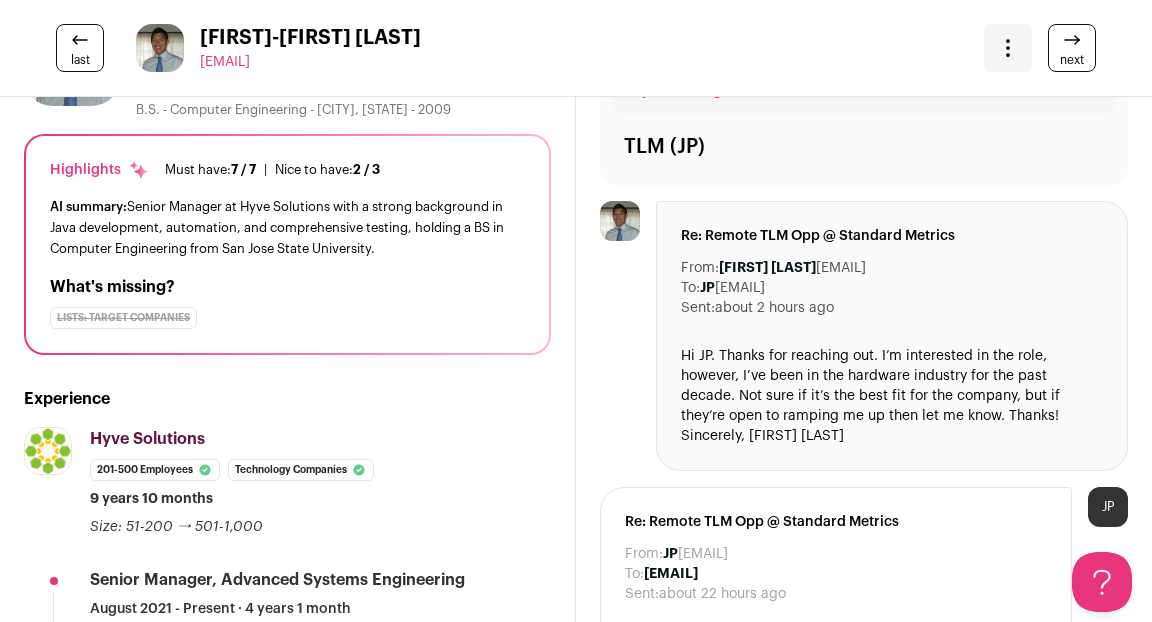 scroll, scrollTop: 148, scrollLeft: 0, axis: vertical 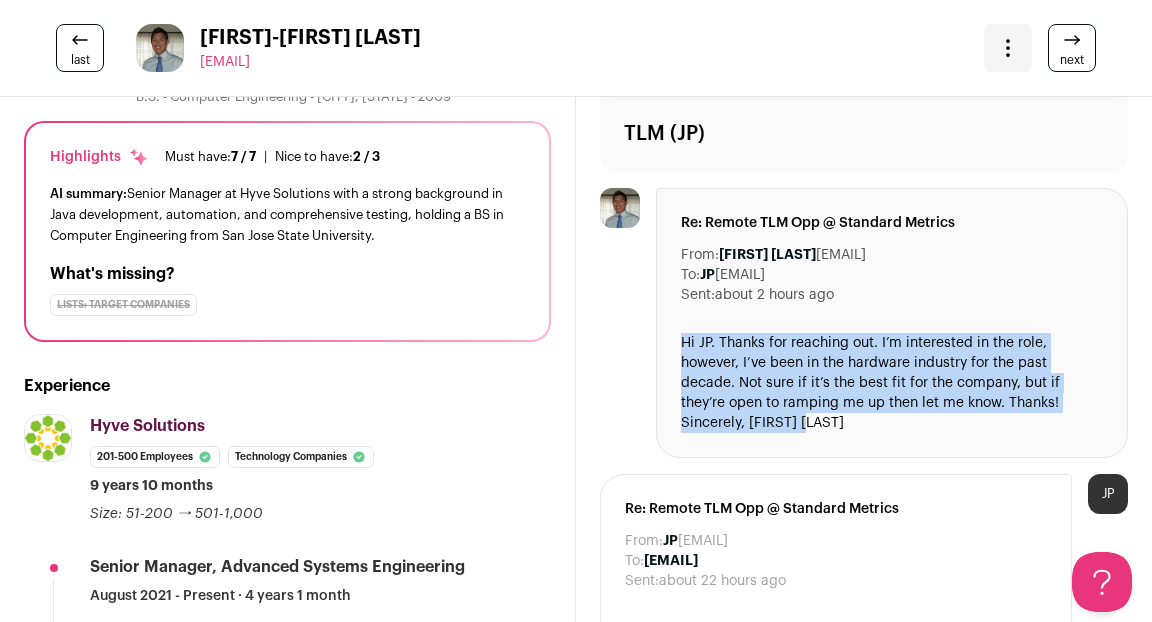 drag, startPoint x: 1101, startPoint y: 423, endPoint x: 675, endPoint y: 357, distance: 431.08237 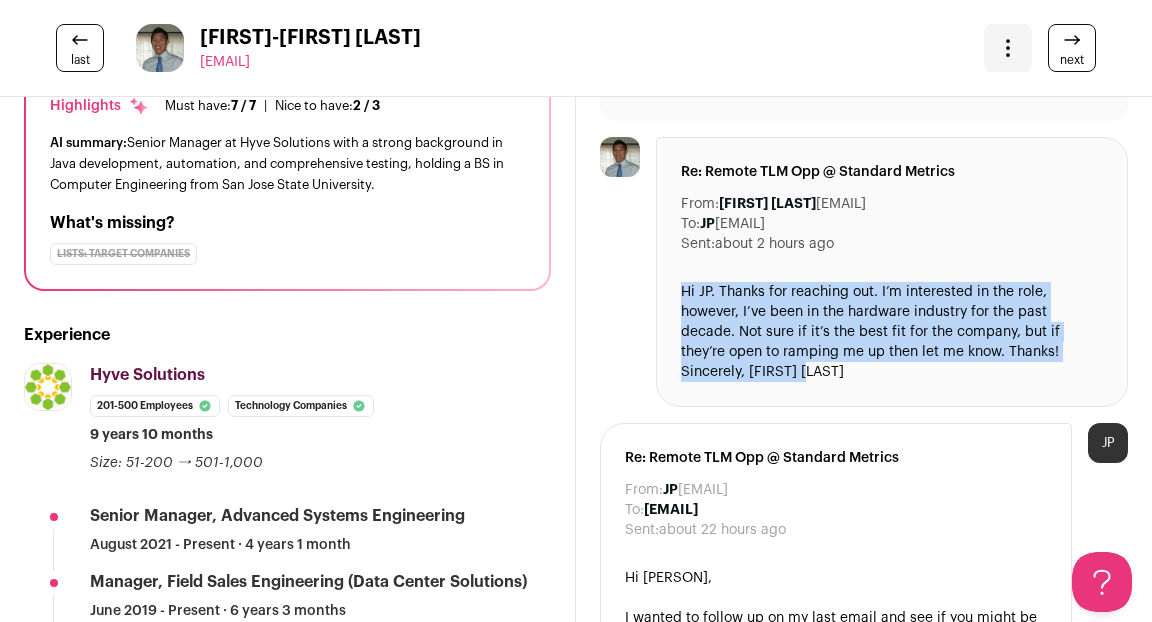 scroll, scrollTop: 0, scrollLeft: 0, axis: both 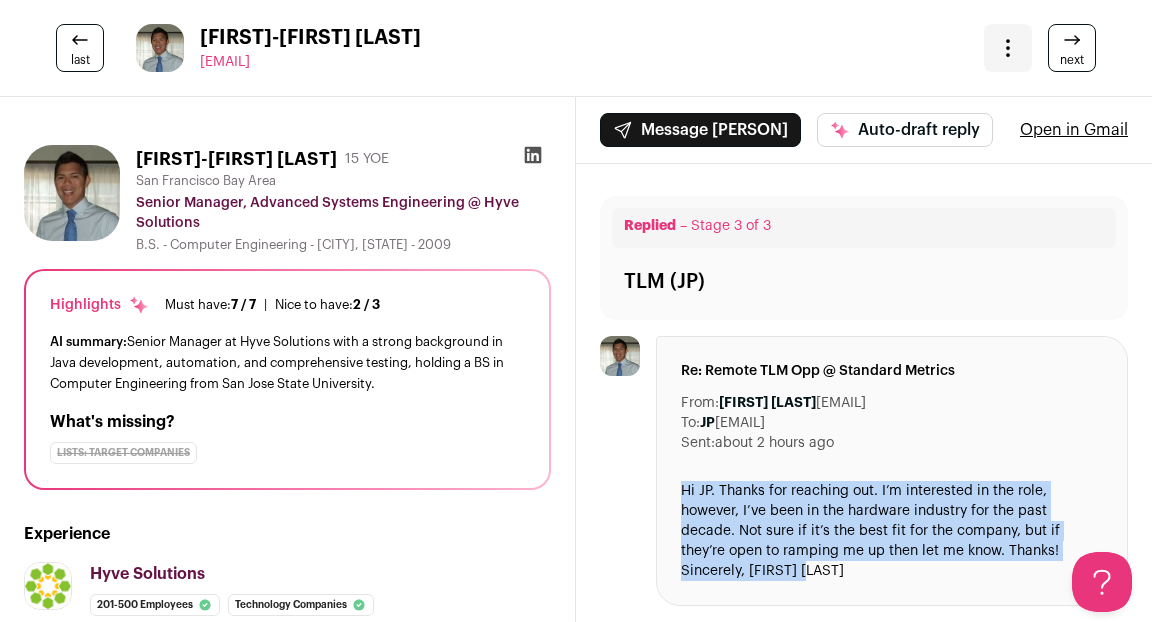 click on "Open in Gmail" at bounding box center [1074, 130] 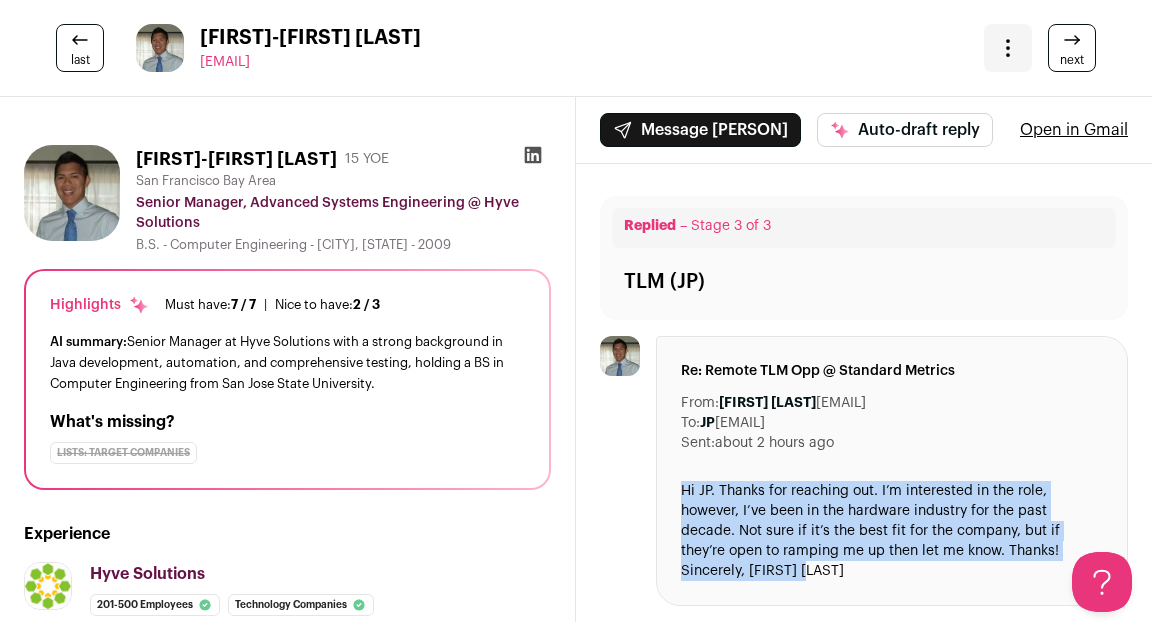 click on "last" at bounding box center [80, 60] 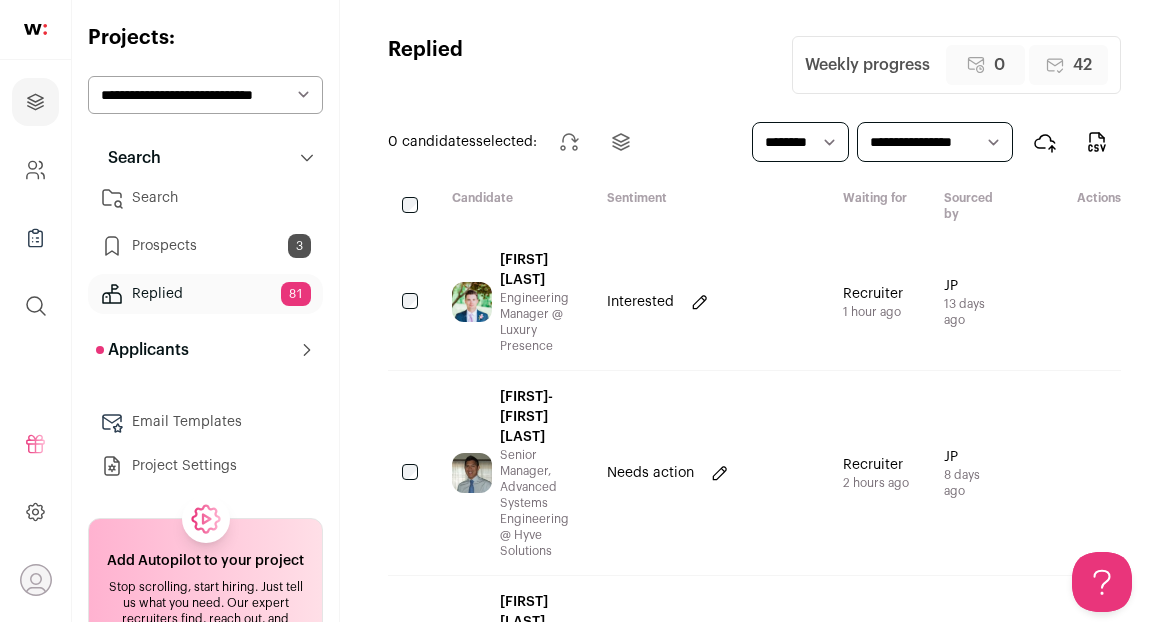 scroll, scrollTop: 0, scrollLeft: 0, axis: both 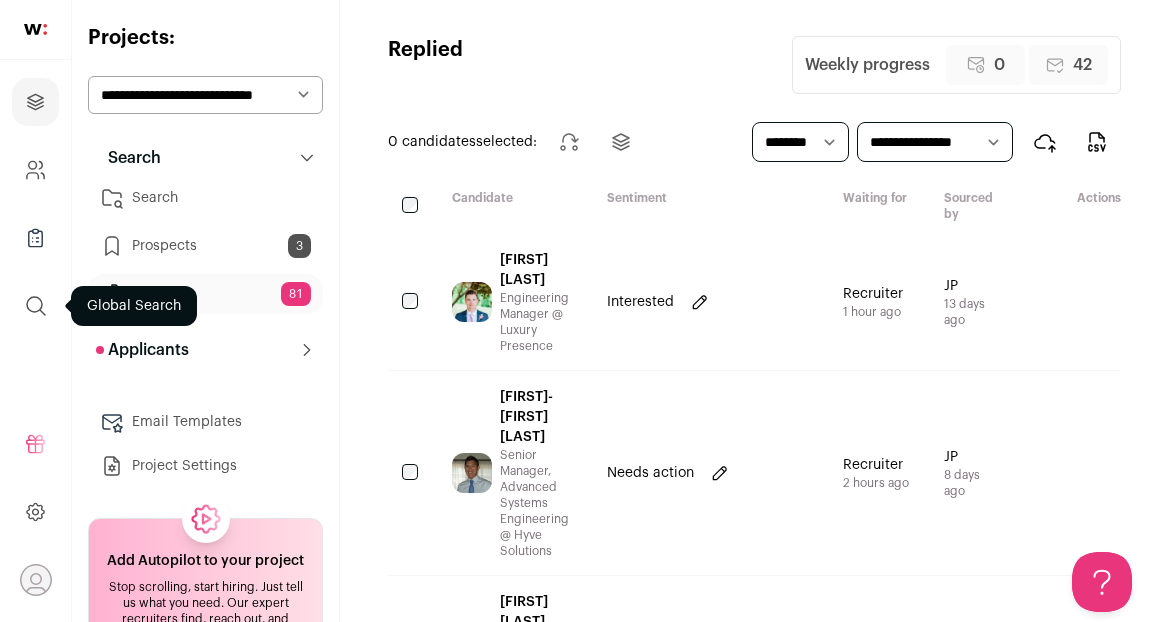 click 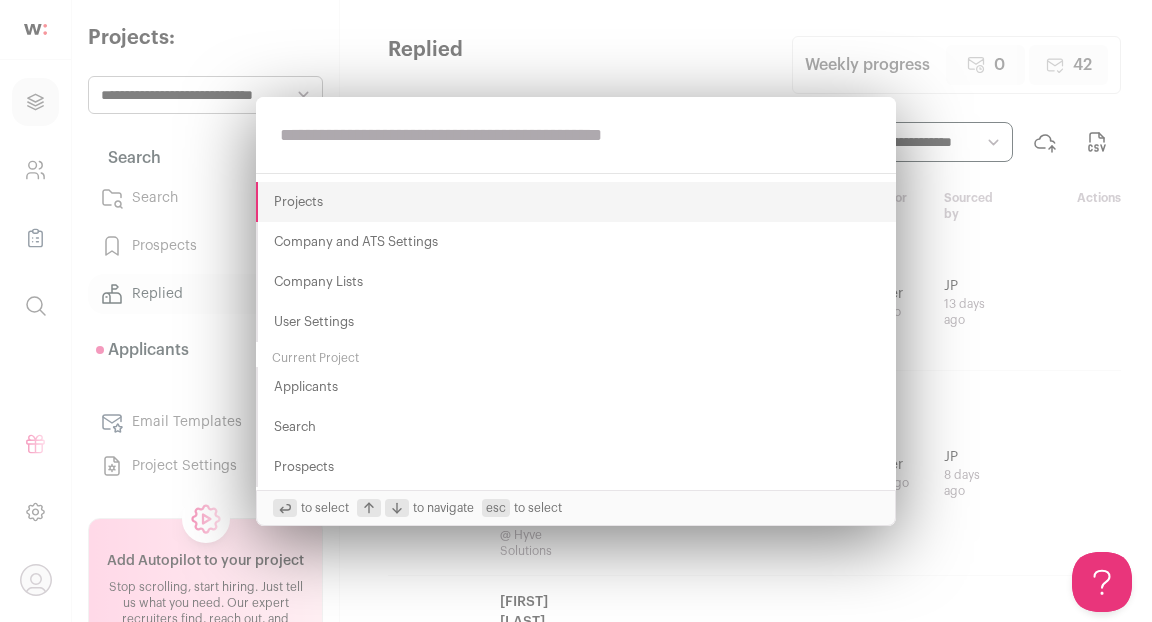 paste on "**********" 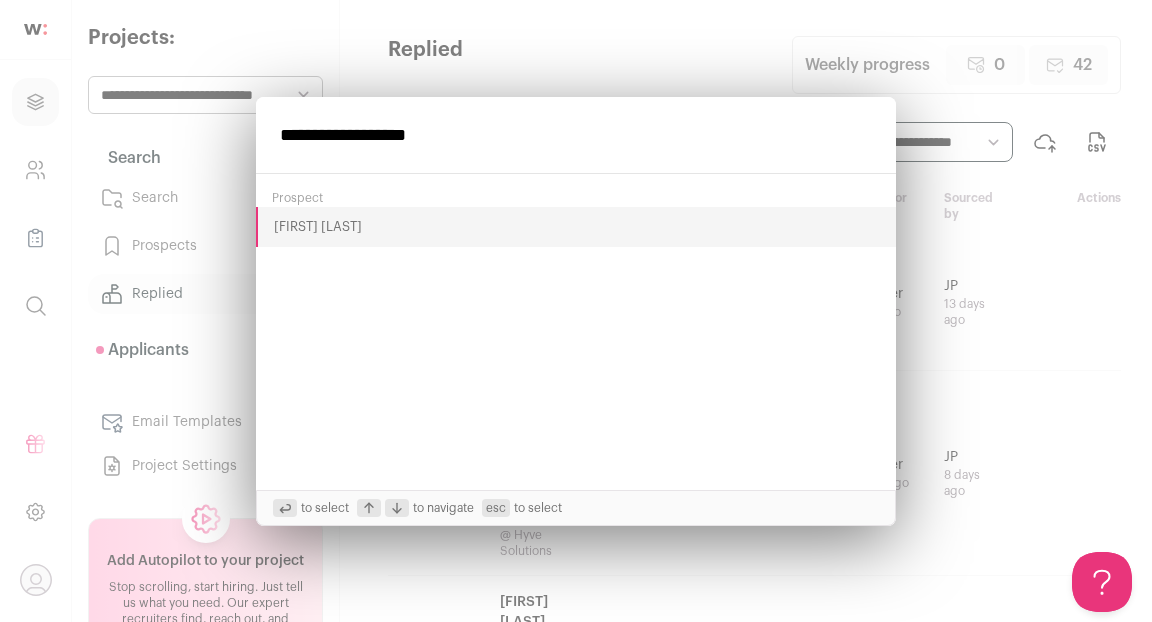 type on "**********" 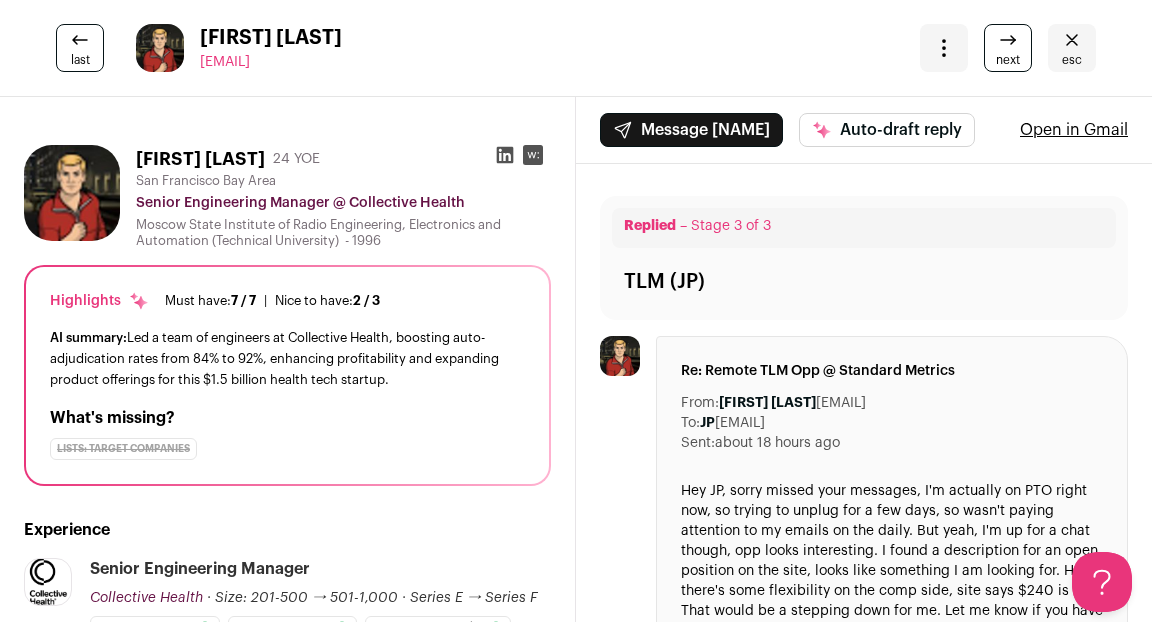 scroll, scrollTop: 0, scrollLeft: 0, axis: both 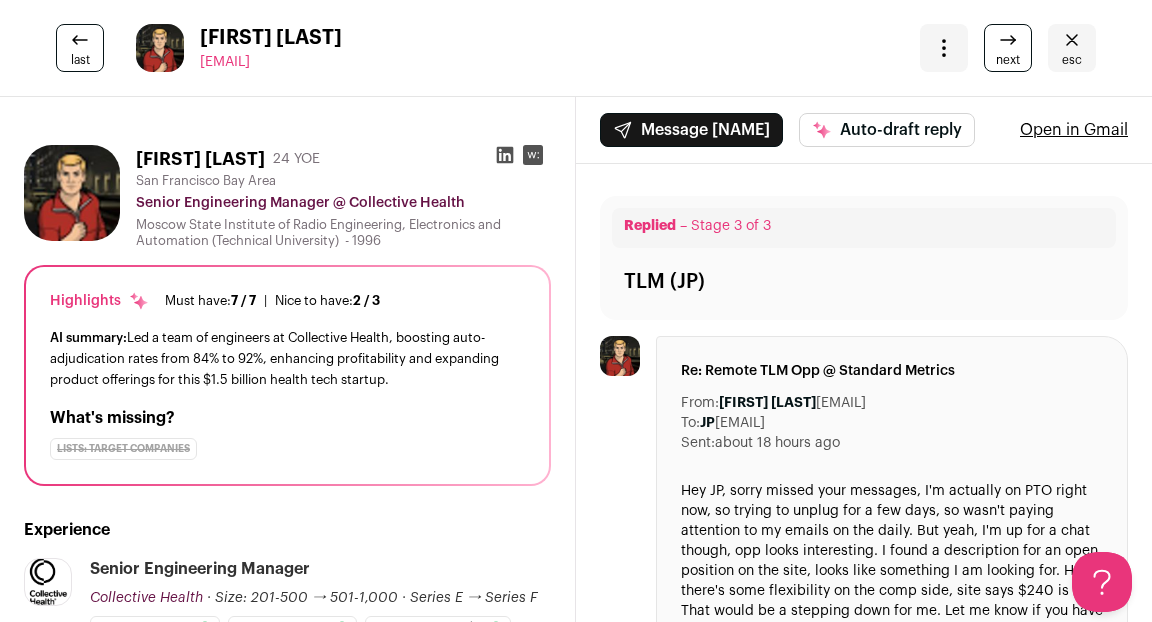 click on "esc" at bounding box center (1072, 60) 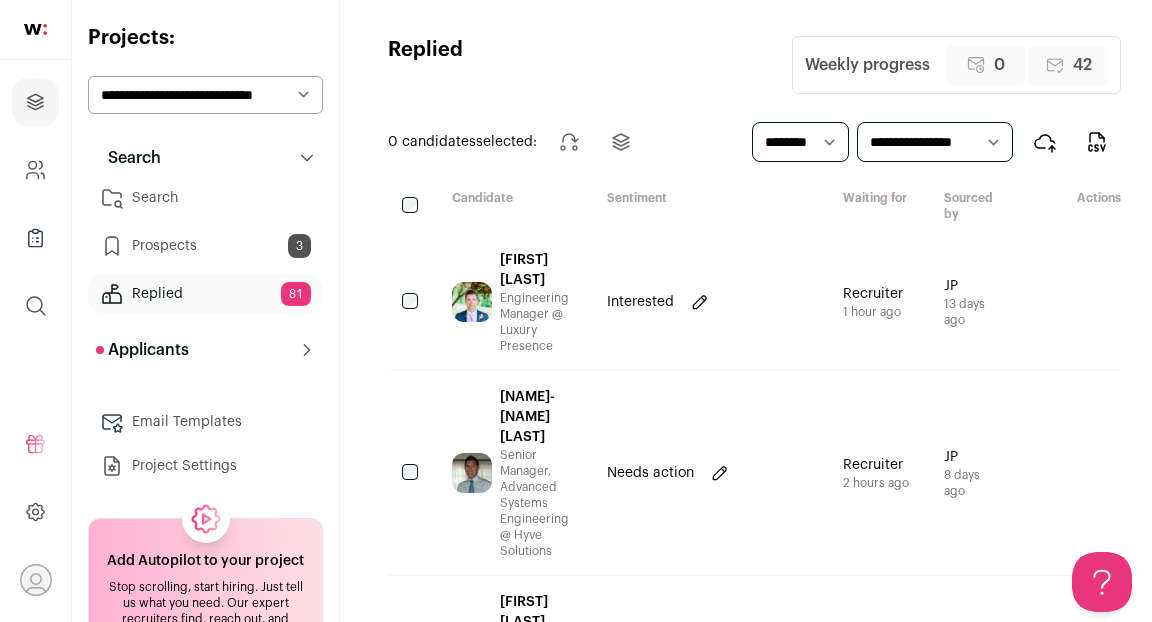 scroll, scrollTop: 0, scrollLeft: 0, axis: both 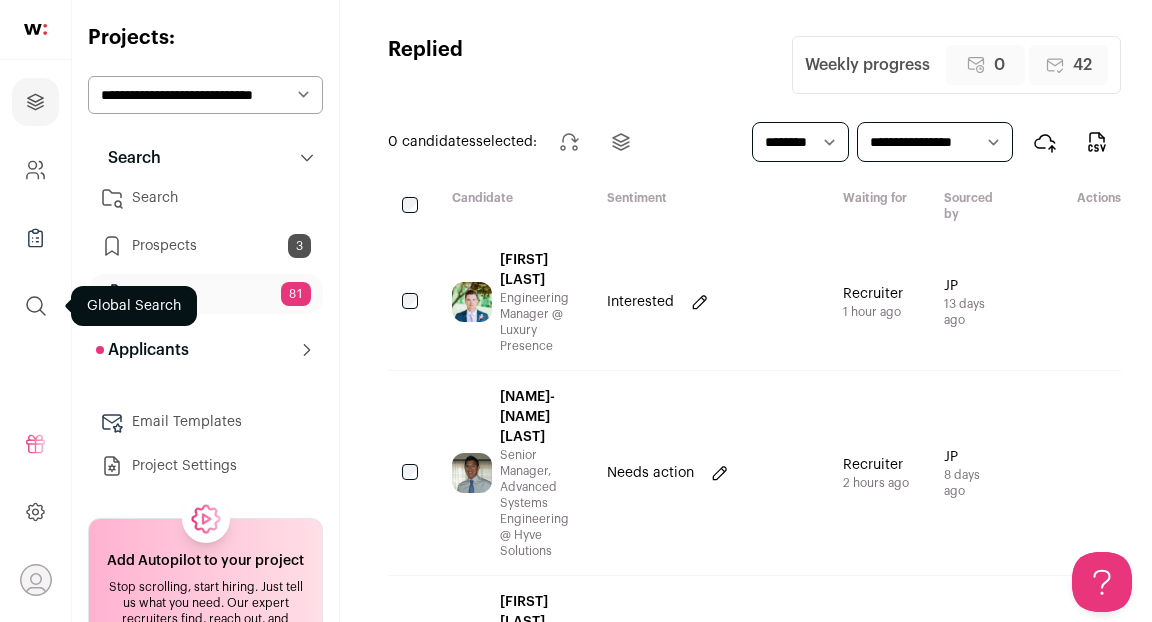 click 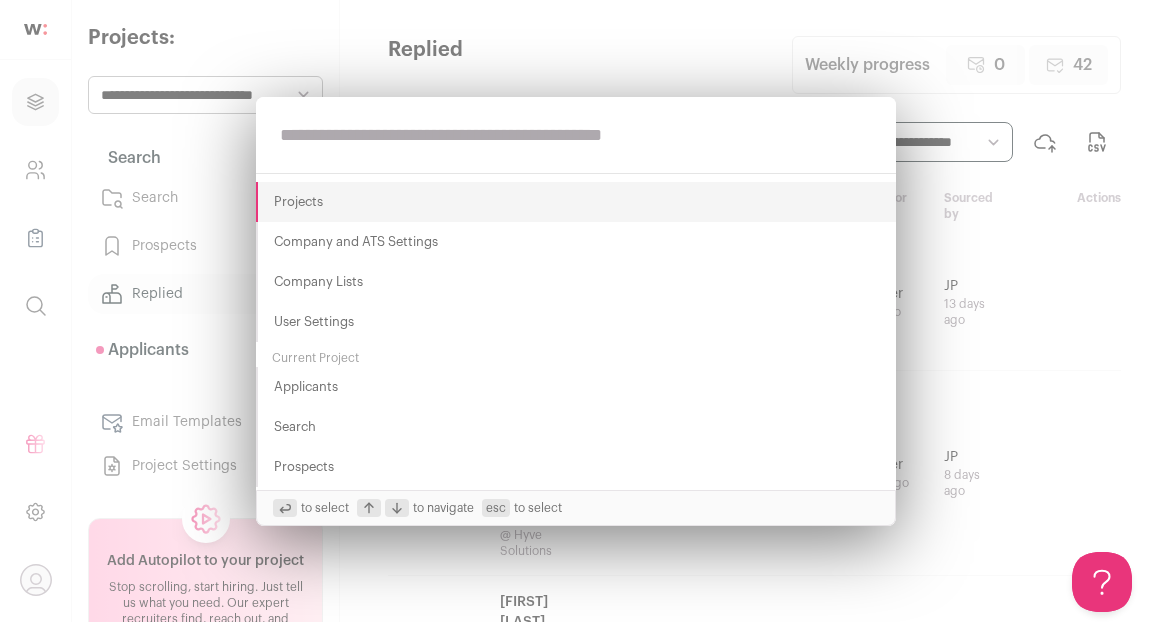 paste on "**********" 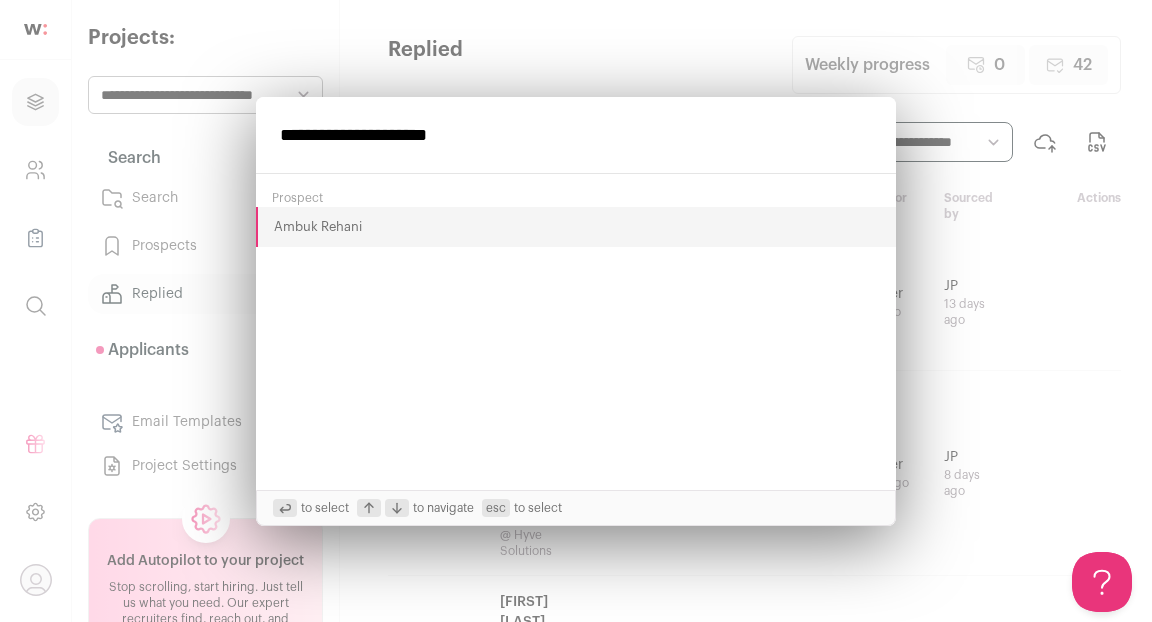 type on "**********" 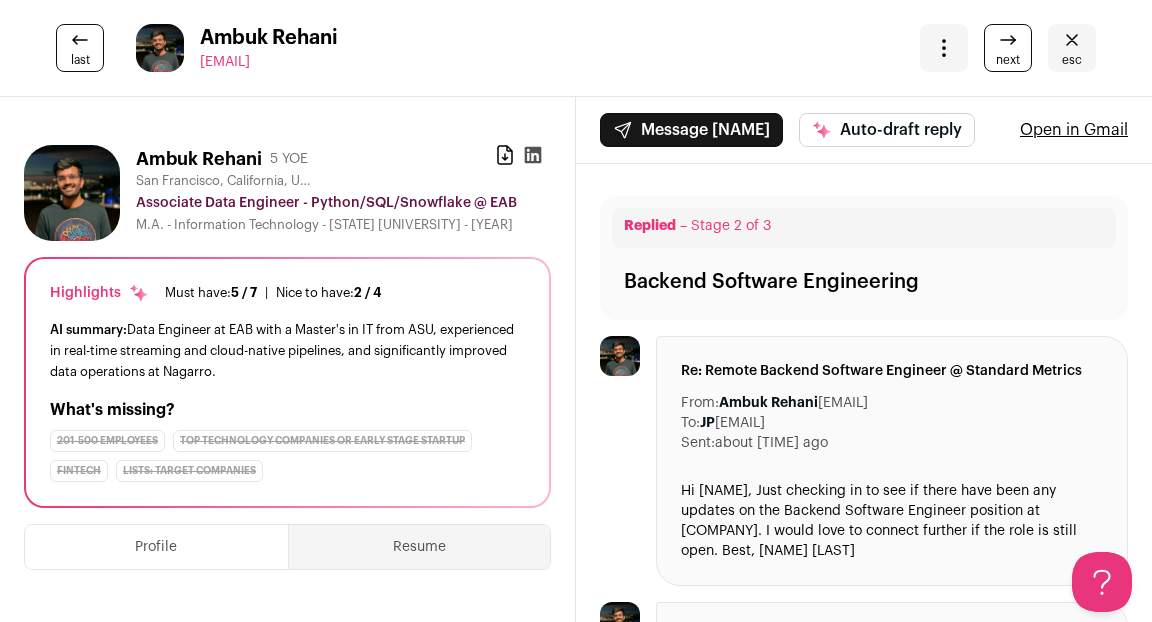 scroll, scrollTop: 0, scrollLeft: 0, axis: both 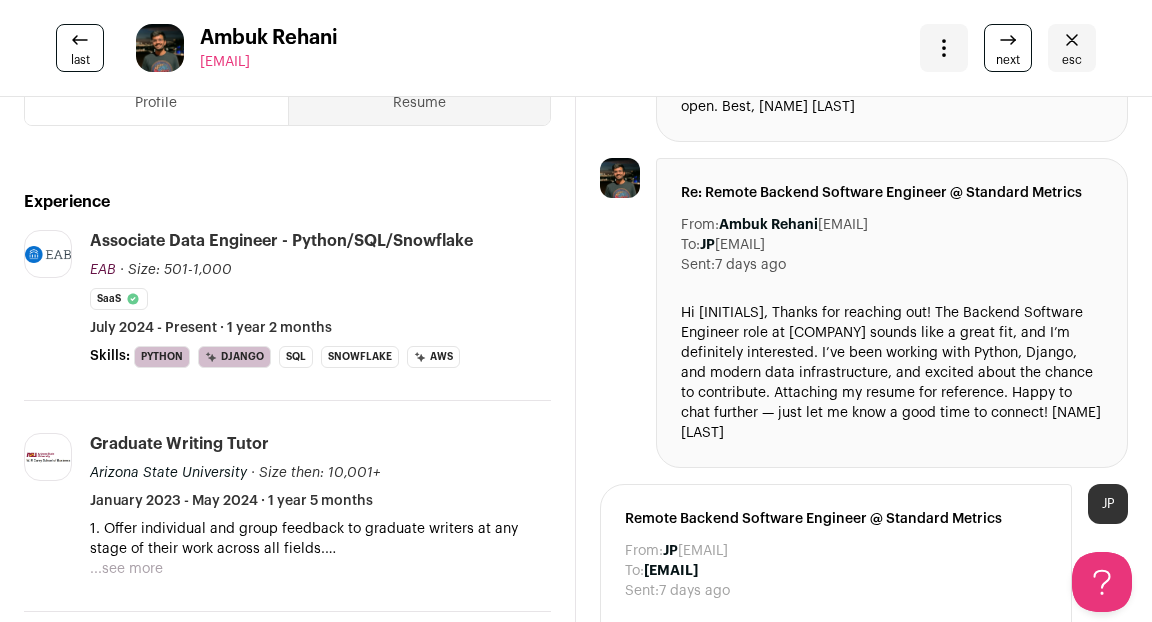 click on "esc" at bounding box center (1072, 48) 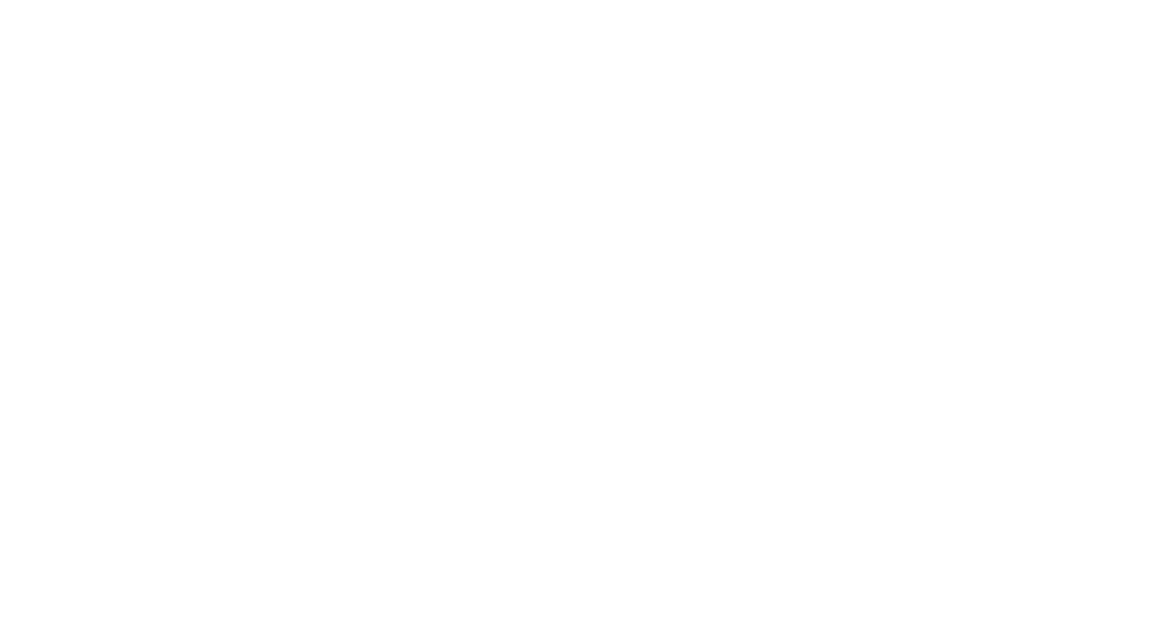 scroll, scrollTop: 0, scrollLeft: 0, axis: both 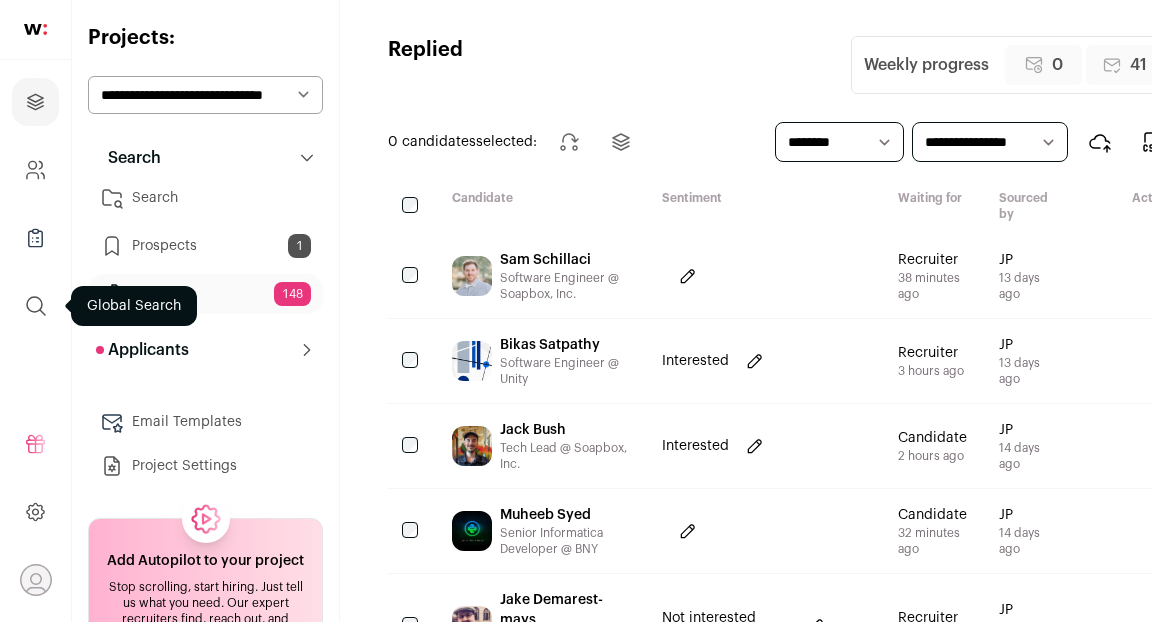 click 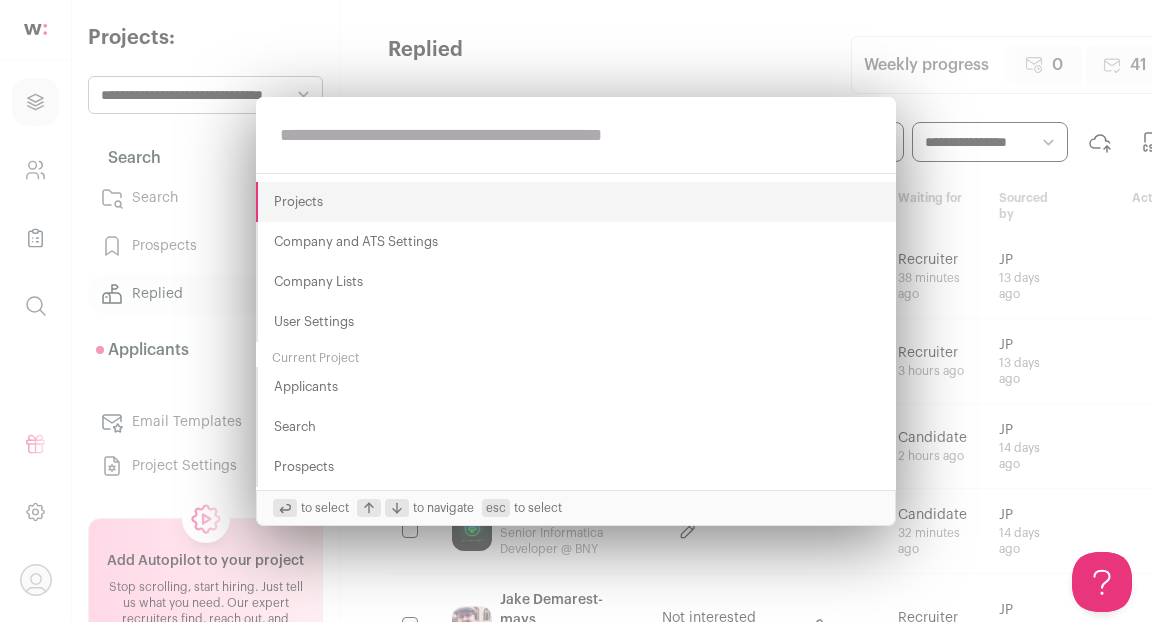 scroll, scrollTop: 0, scrollLeft: 0, axis: both 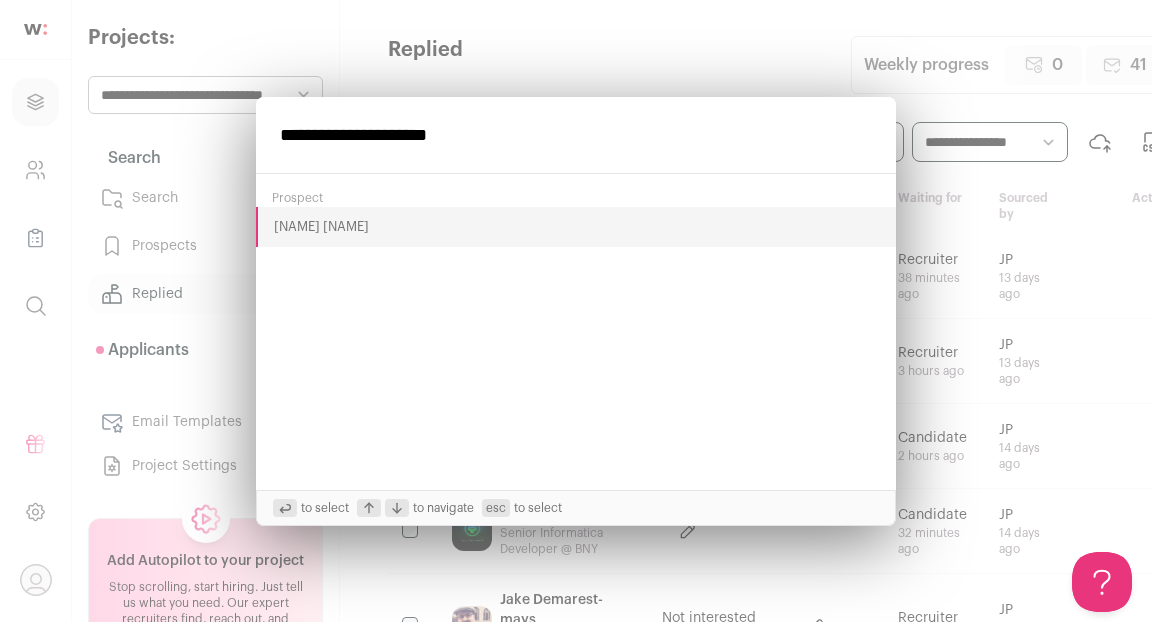 type on "**********" 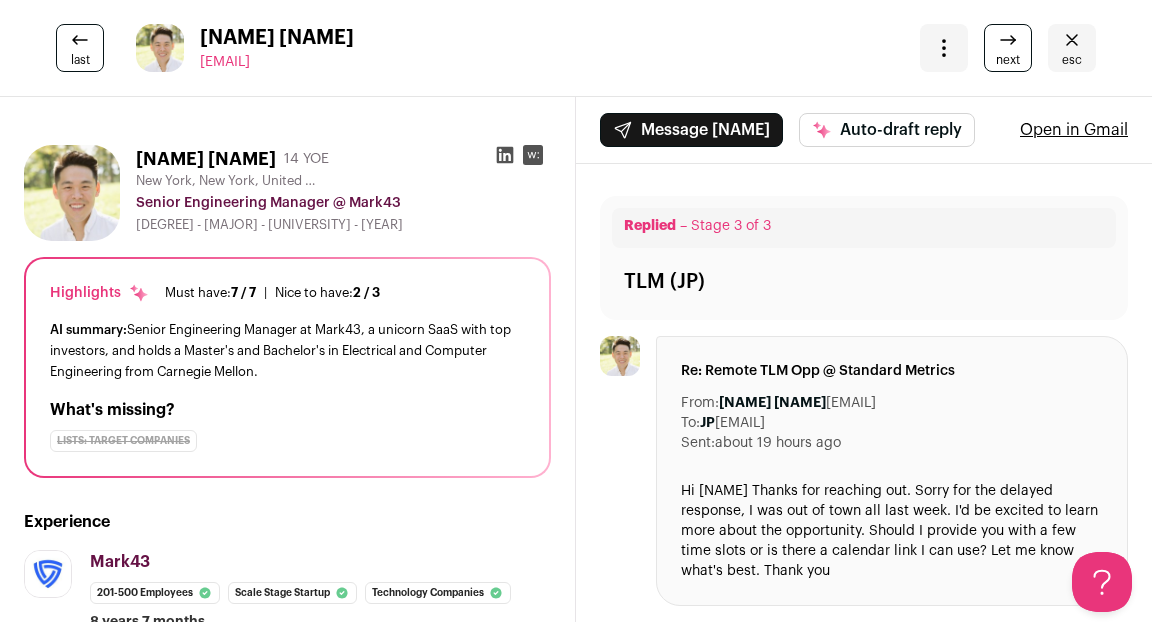 scroll, scrollTop: 0, scrollLeft: 0, axis: both 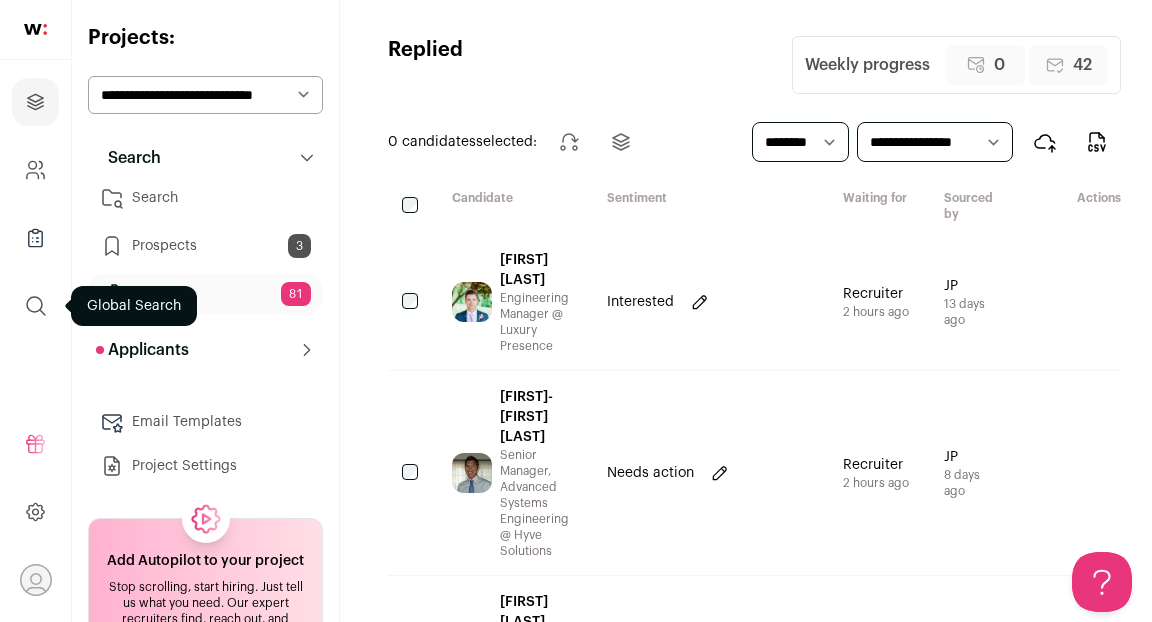 click at bounding box center (36, 306) 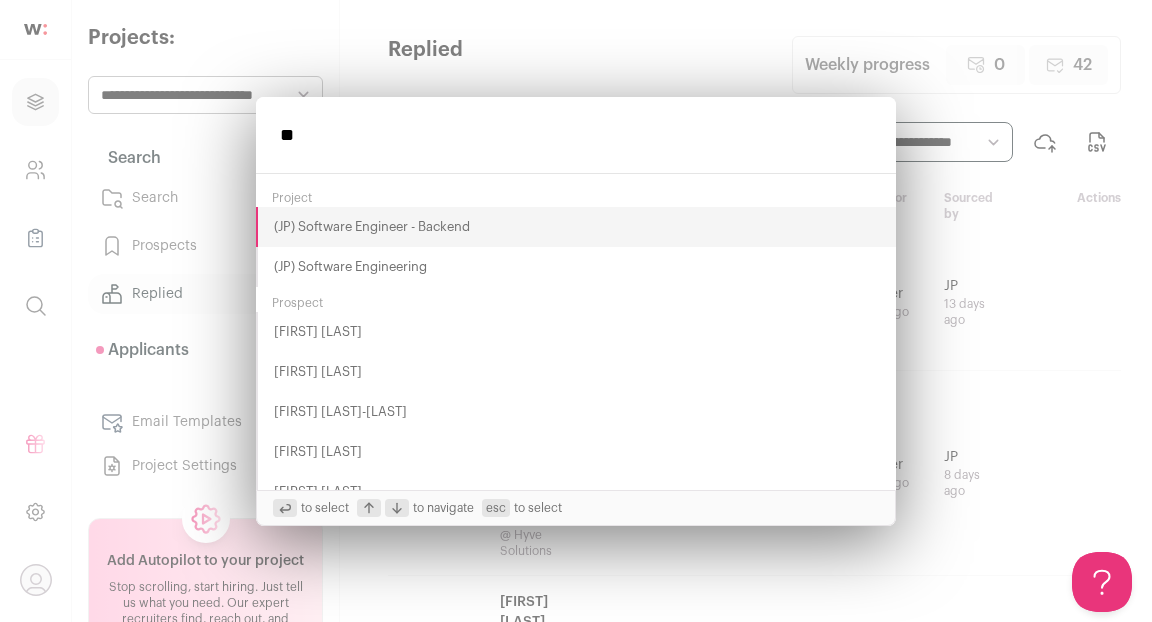 type on "*" 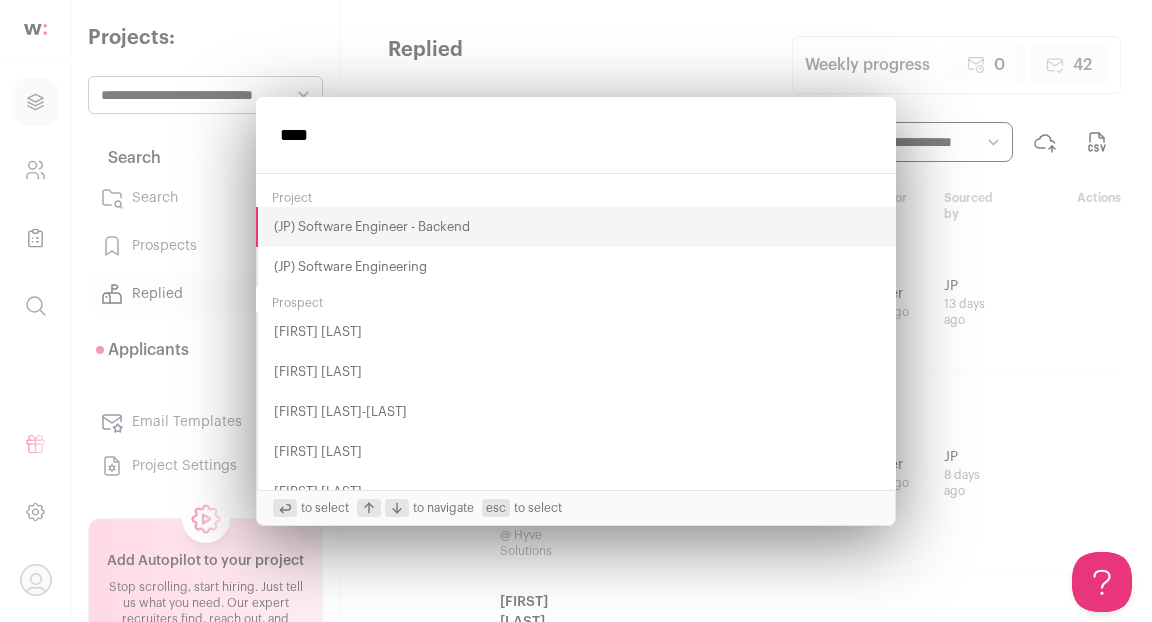 click on "****" at bounding box center [576, 135] 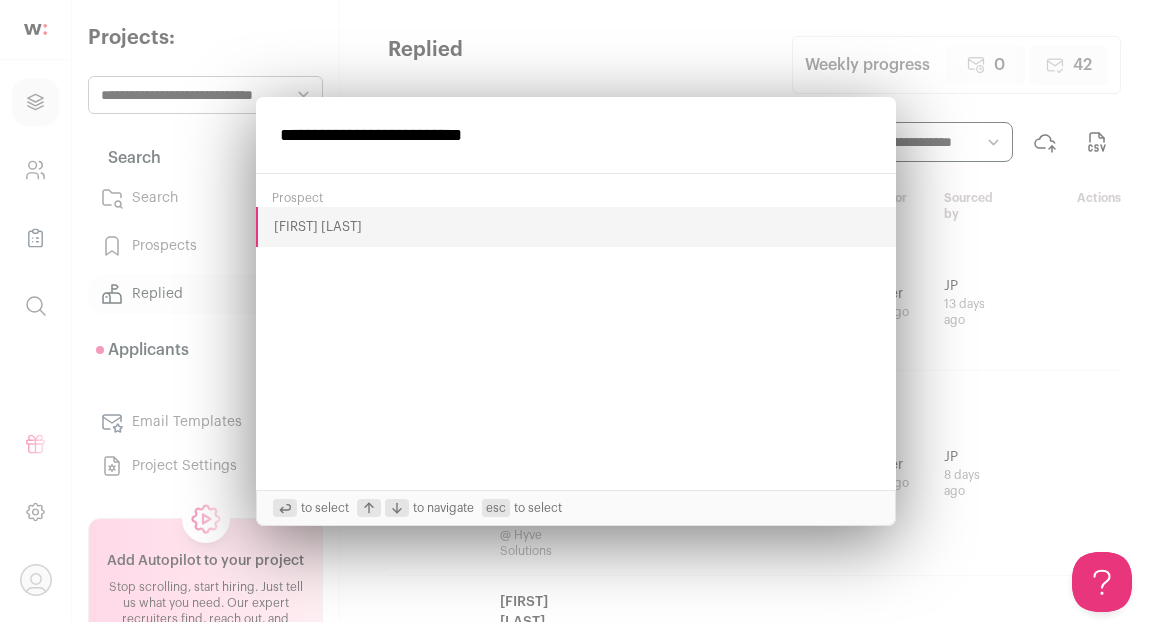 type on "**********" 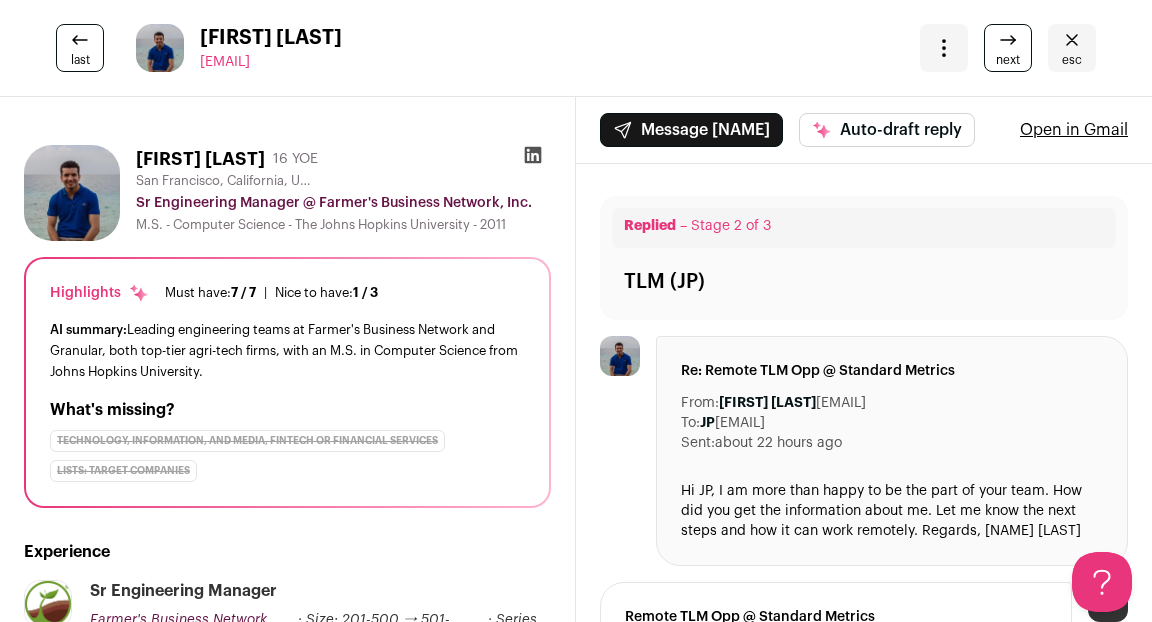 scroll, scrollTop: 0, scrollLeft: 0, axis: both 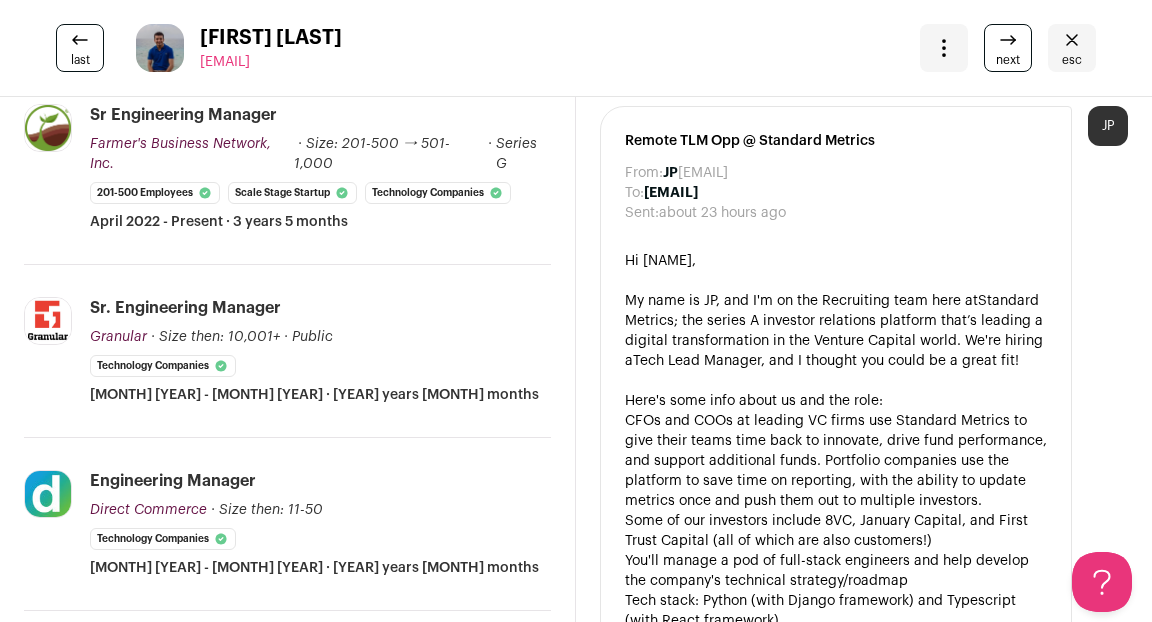 click 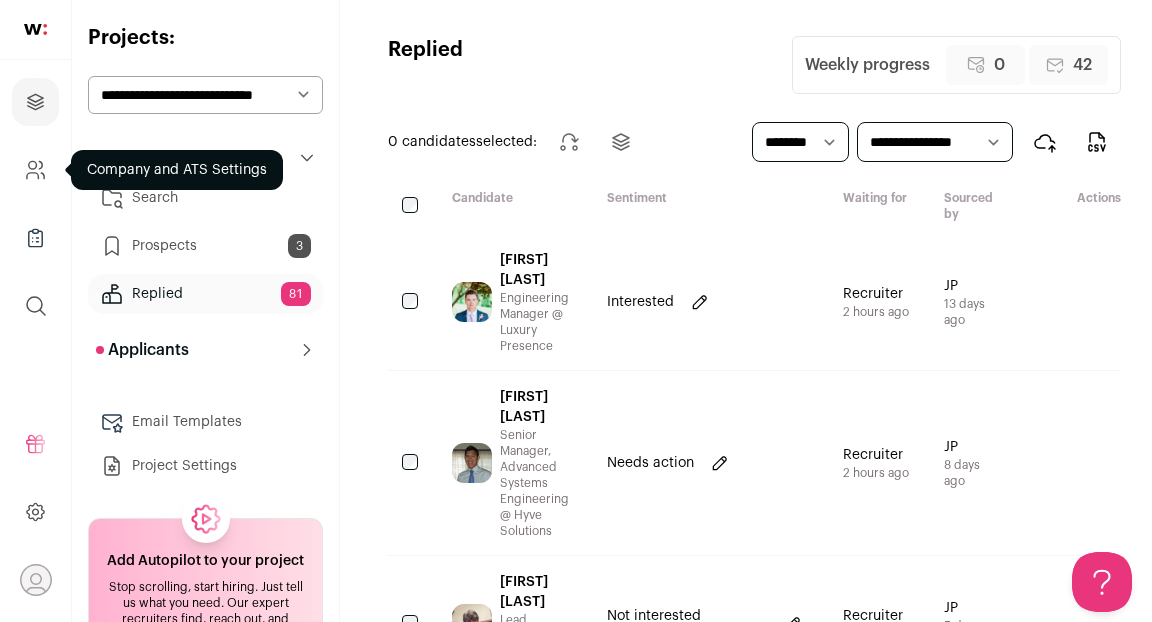 scroll, scrollTop: 0, scrollLeft: 0, axis: both 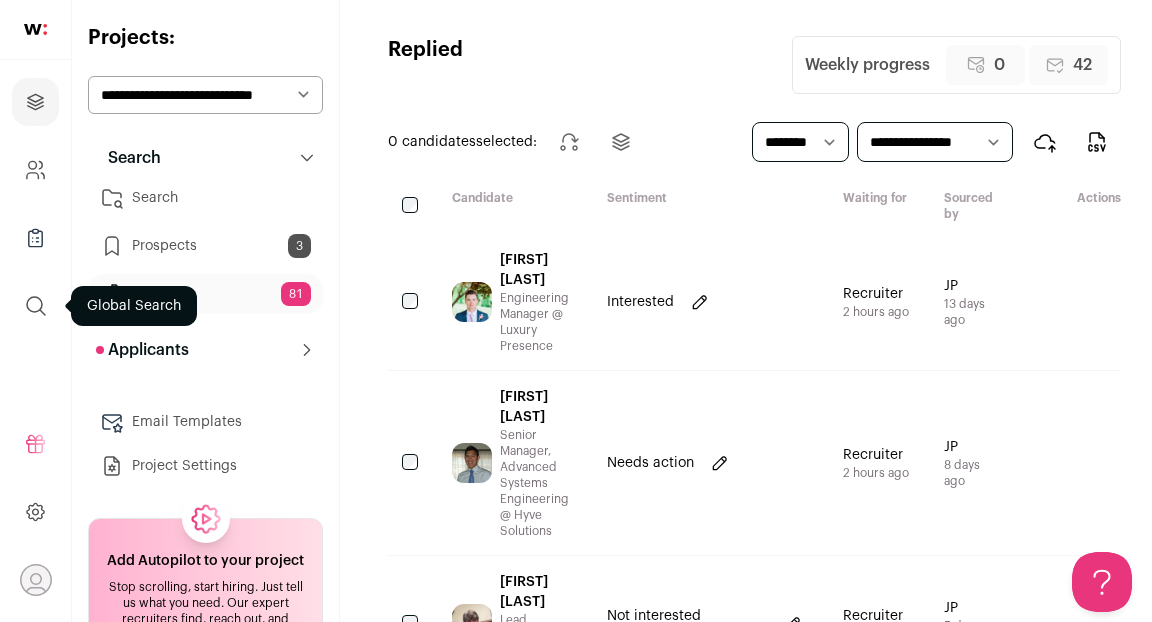 click 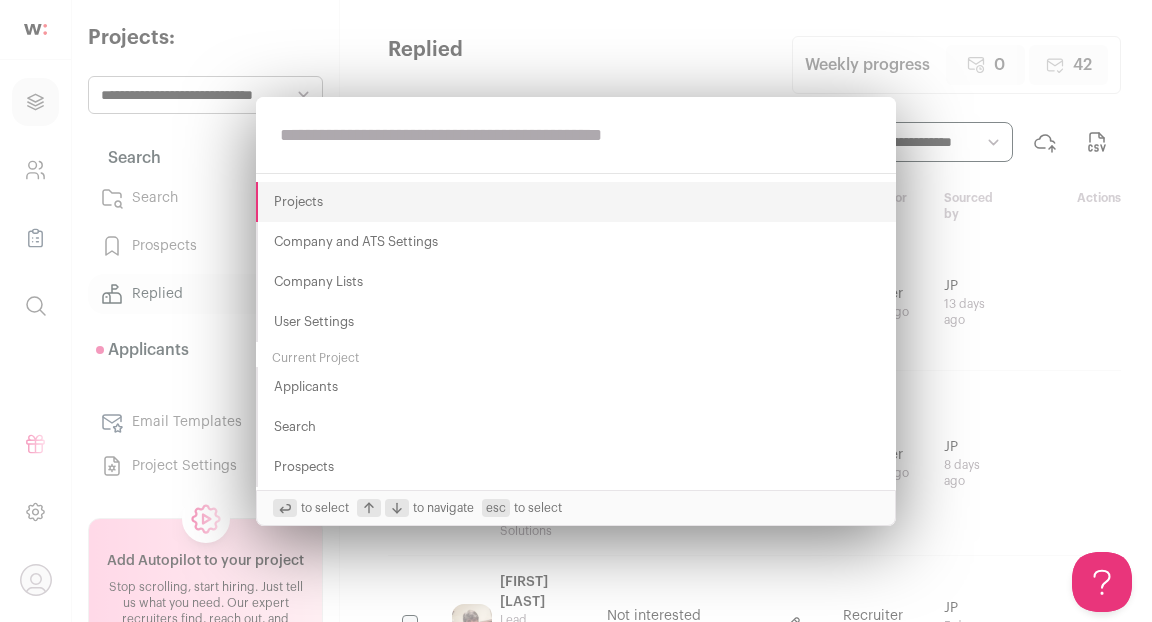 paste on "**********" 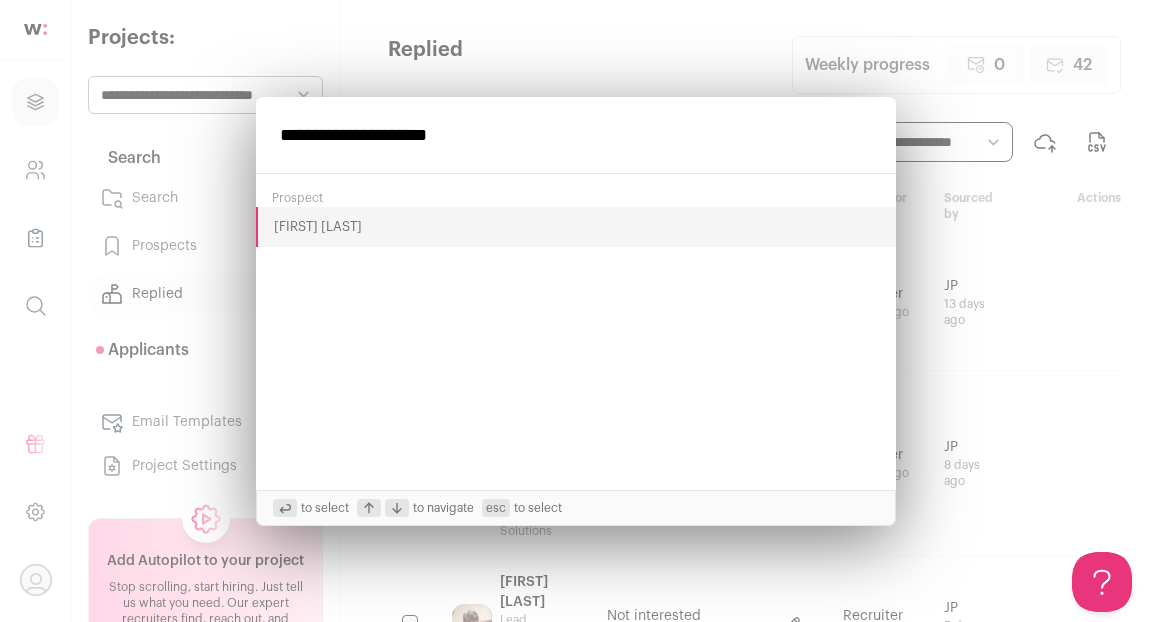 type on "**********" 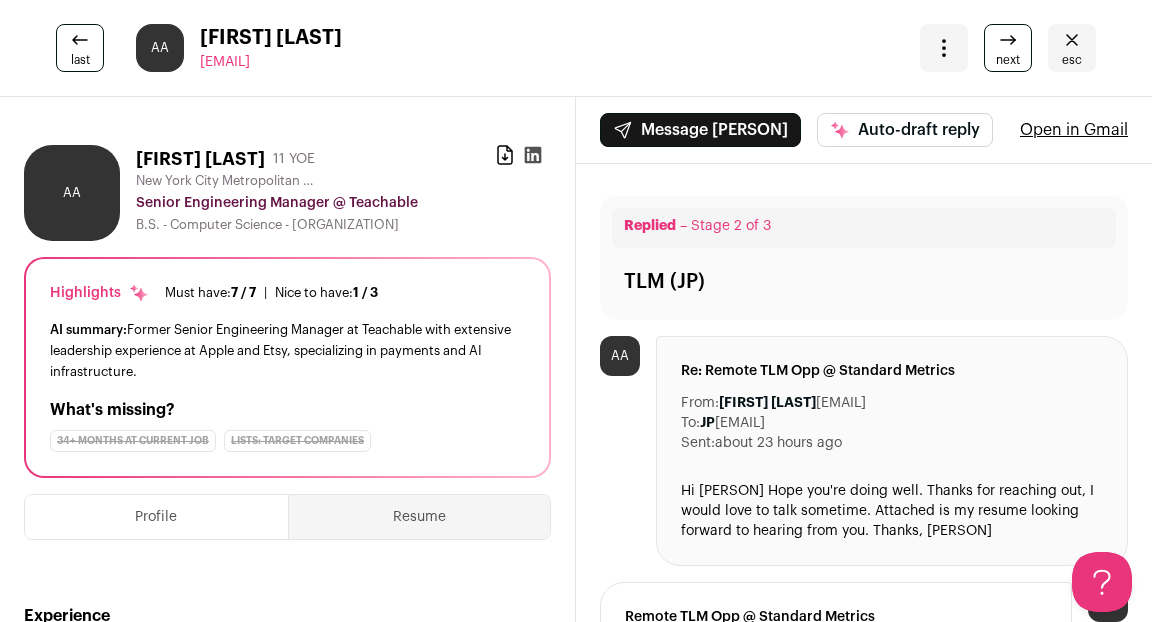 scroll, scrollTop: 0, scrollLeft: 0, axis: both 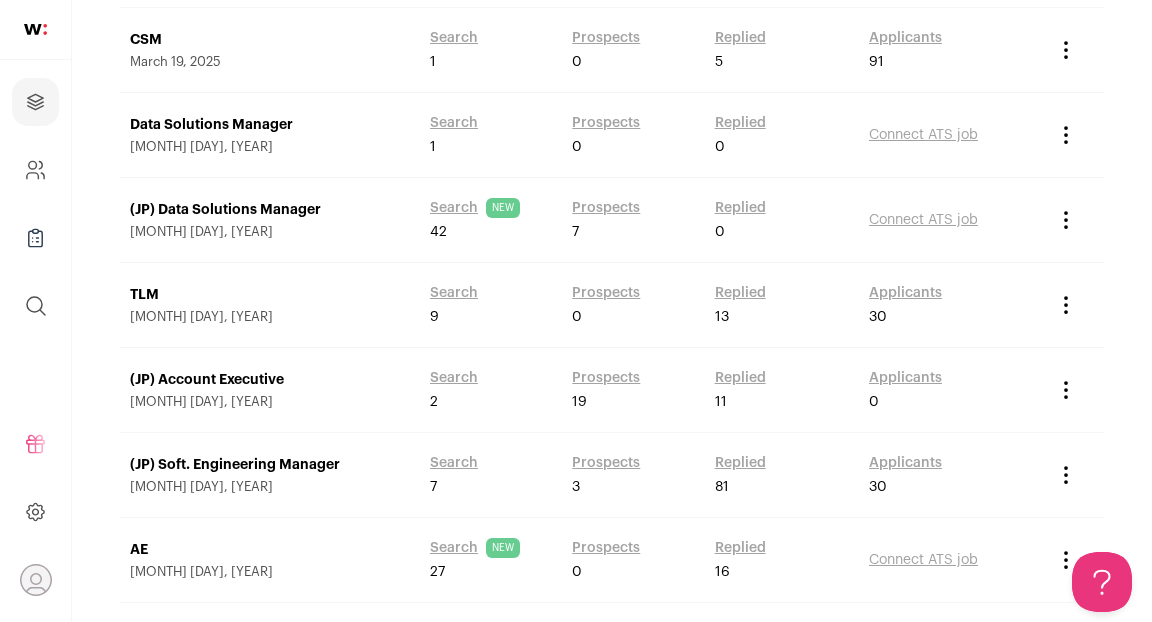 click on "(JP) Soft. Engineering Manager" at bounding box center [270, 465] 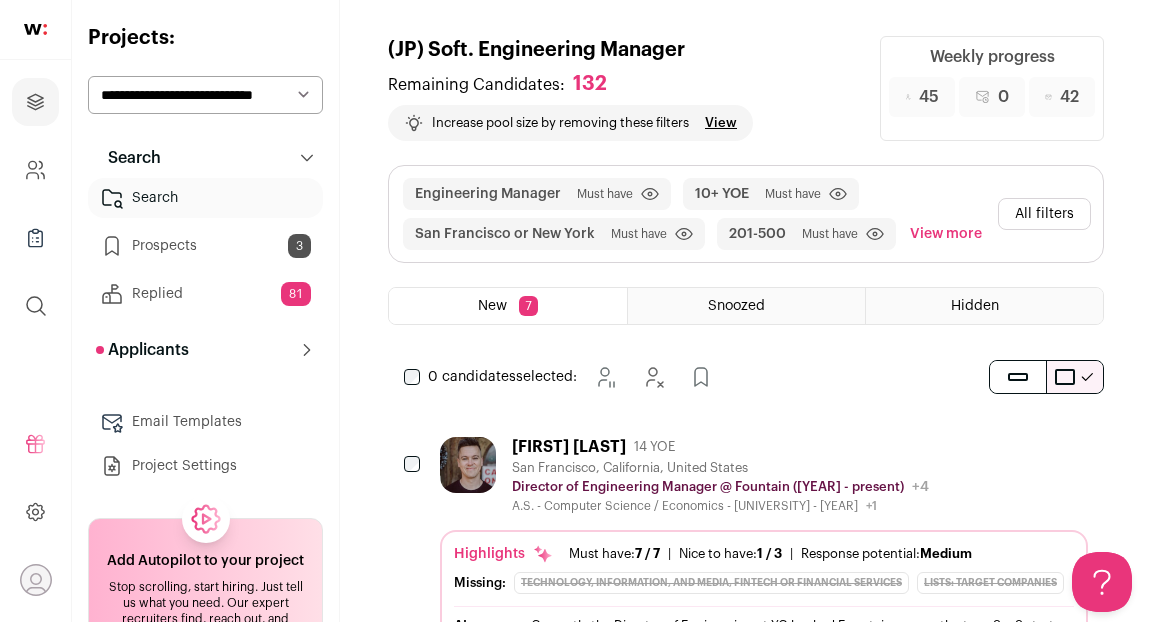 scroll, scrollTop: 0, scrollLeft: 0, axis: both 